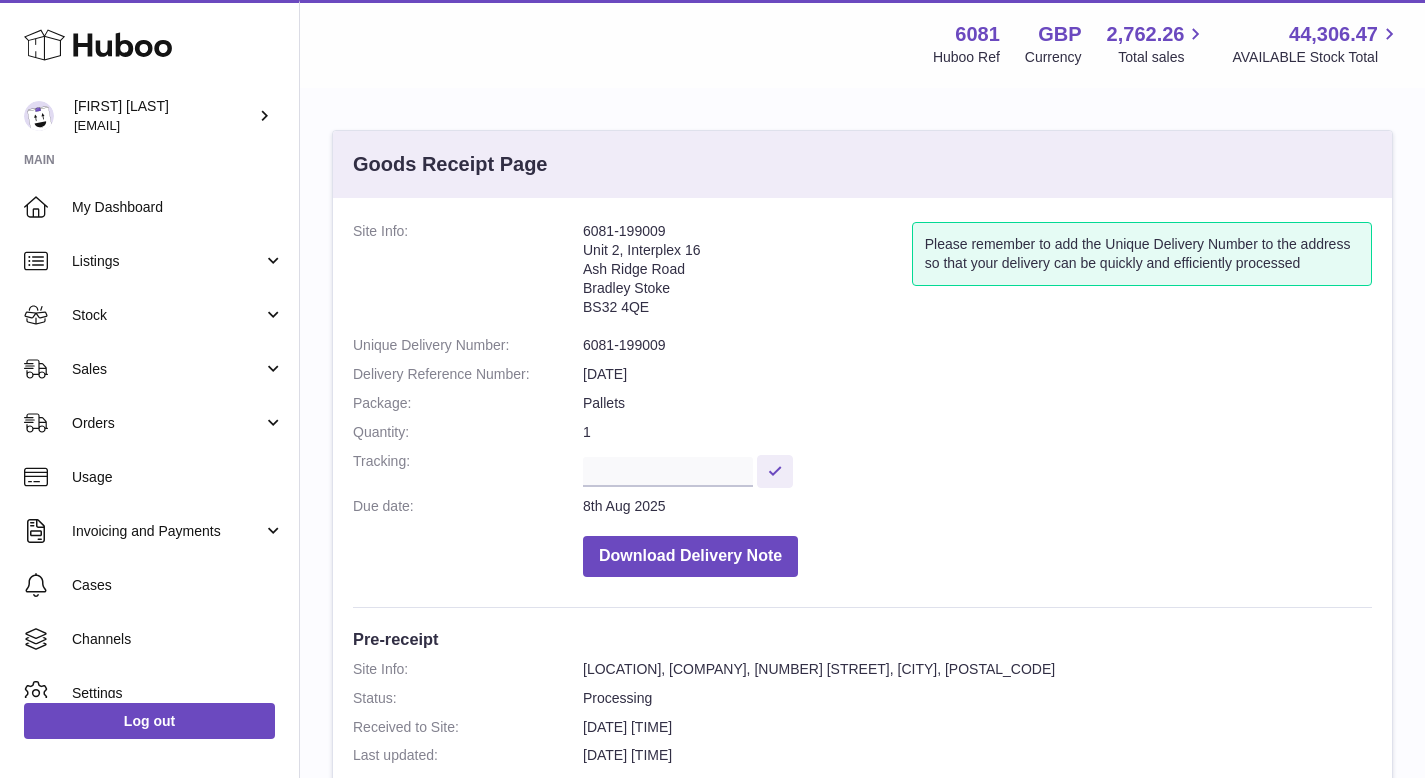 scroll, scrollTop: 588, scrollLeft: 0, axis: vertical 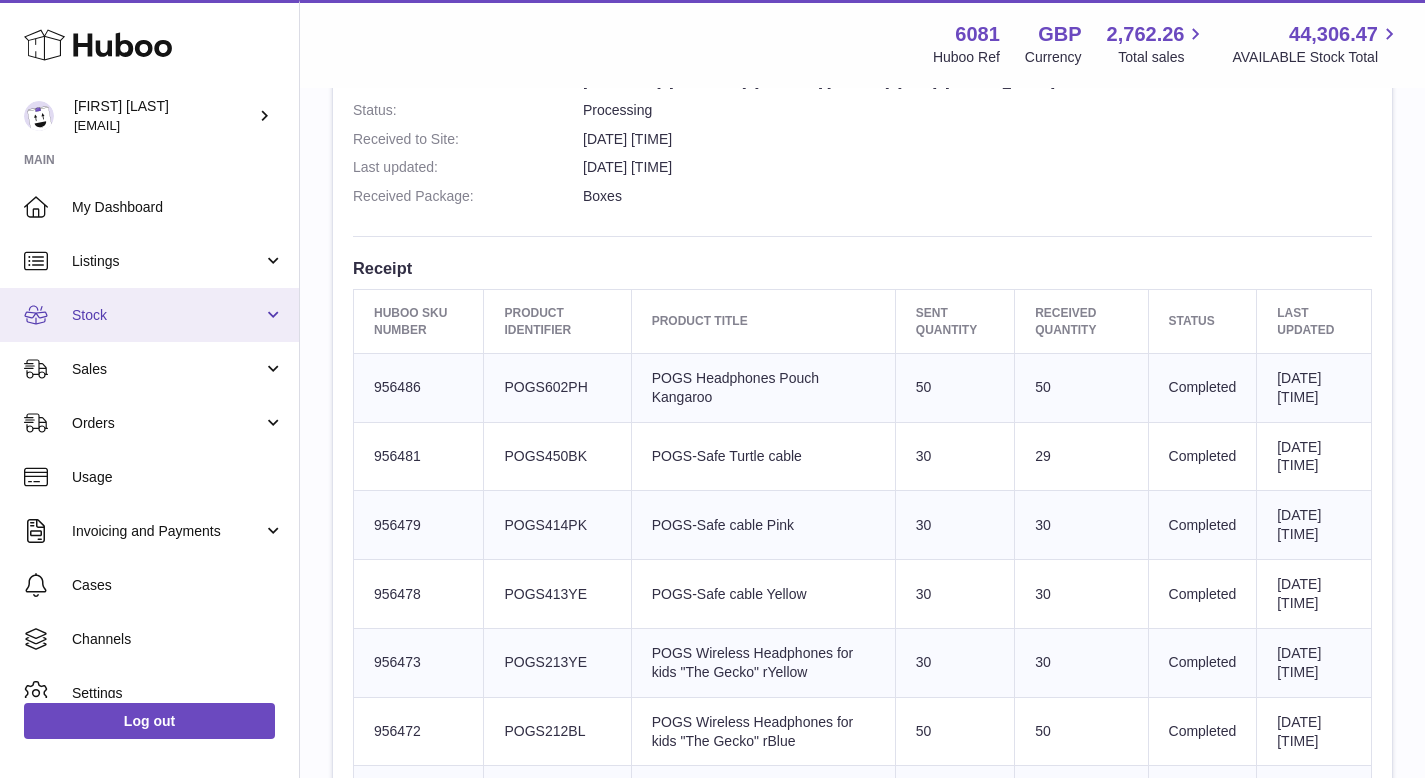 click on "Stock" at bounding box center (149, 315) 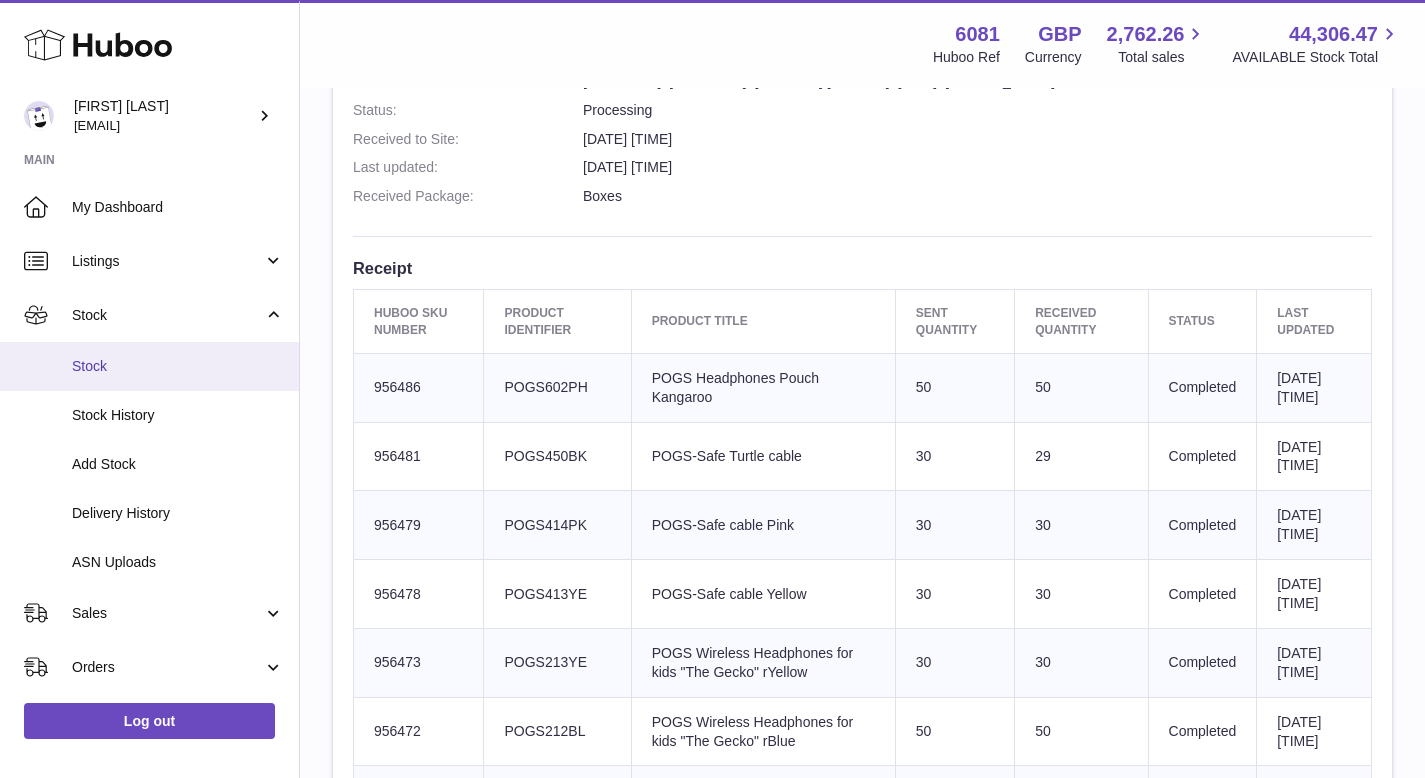 click on "Stock" at bounding box center (178, 366) 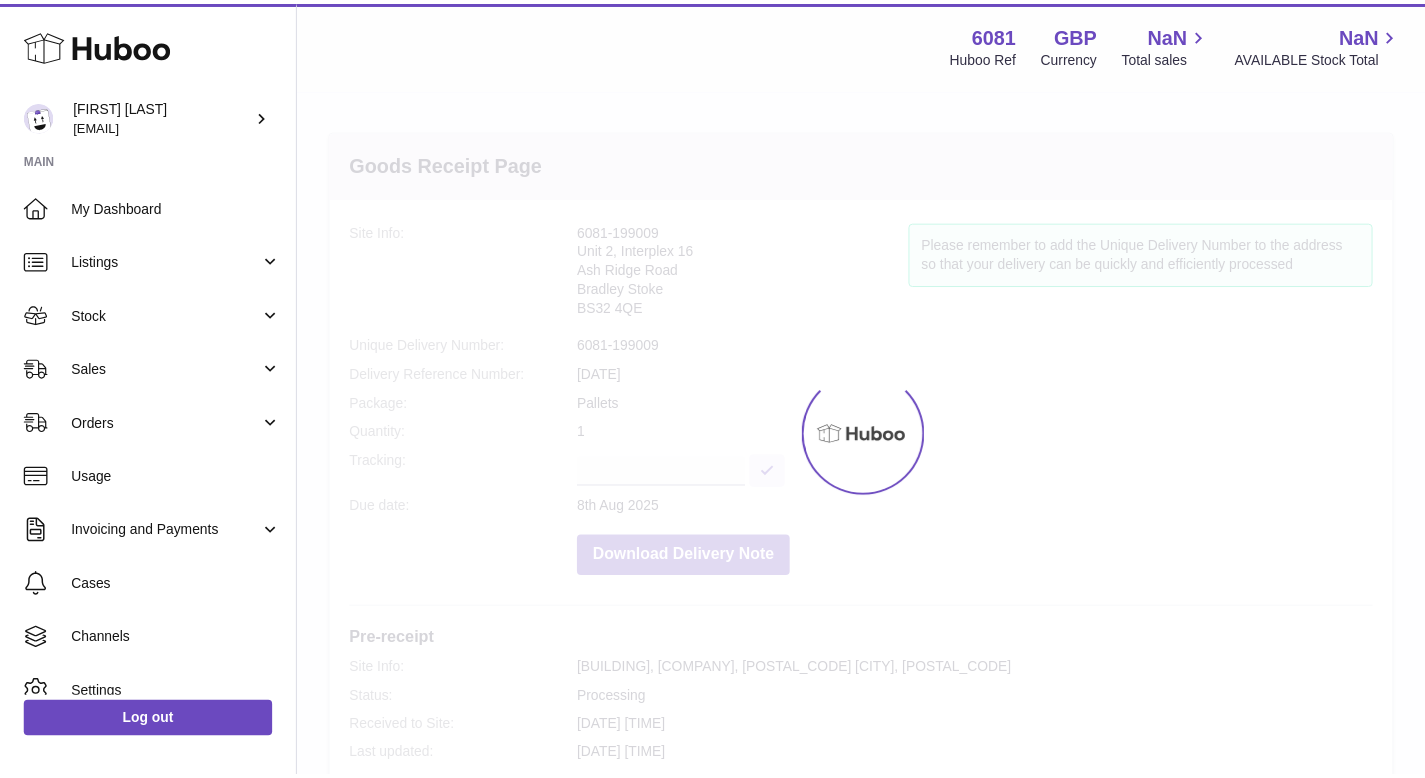 scroll, scrollTop: 0, scrollLeft: 0, axis: both 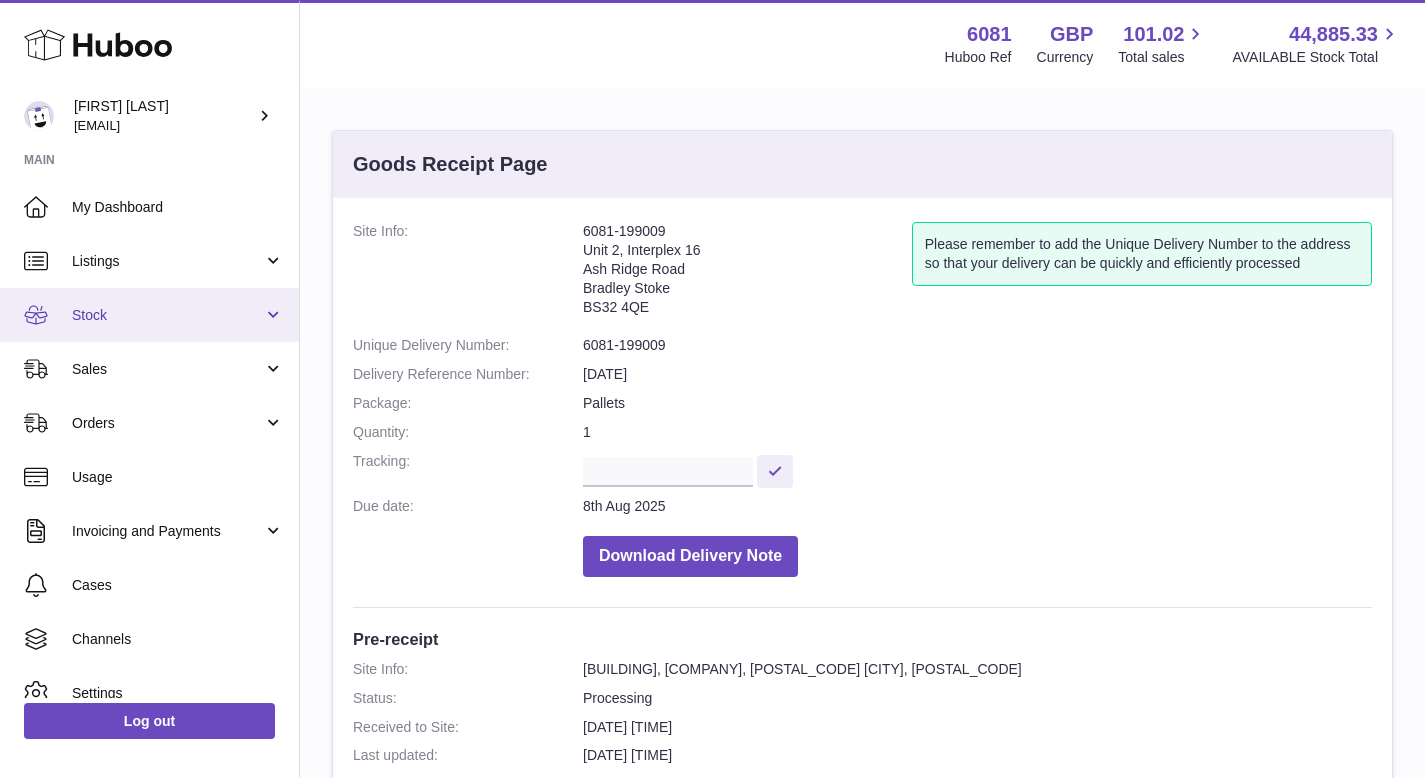 click on "Stock" at bounding box center [149, 315] 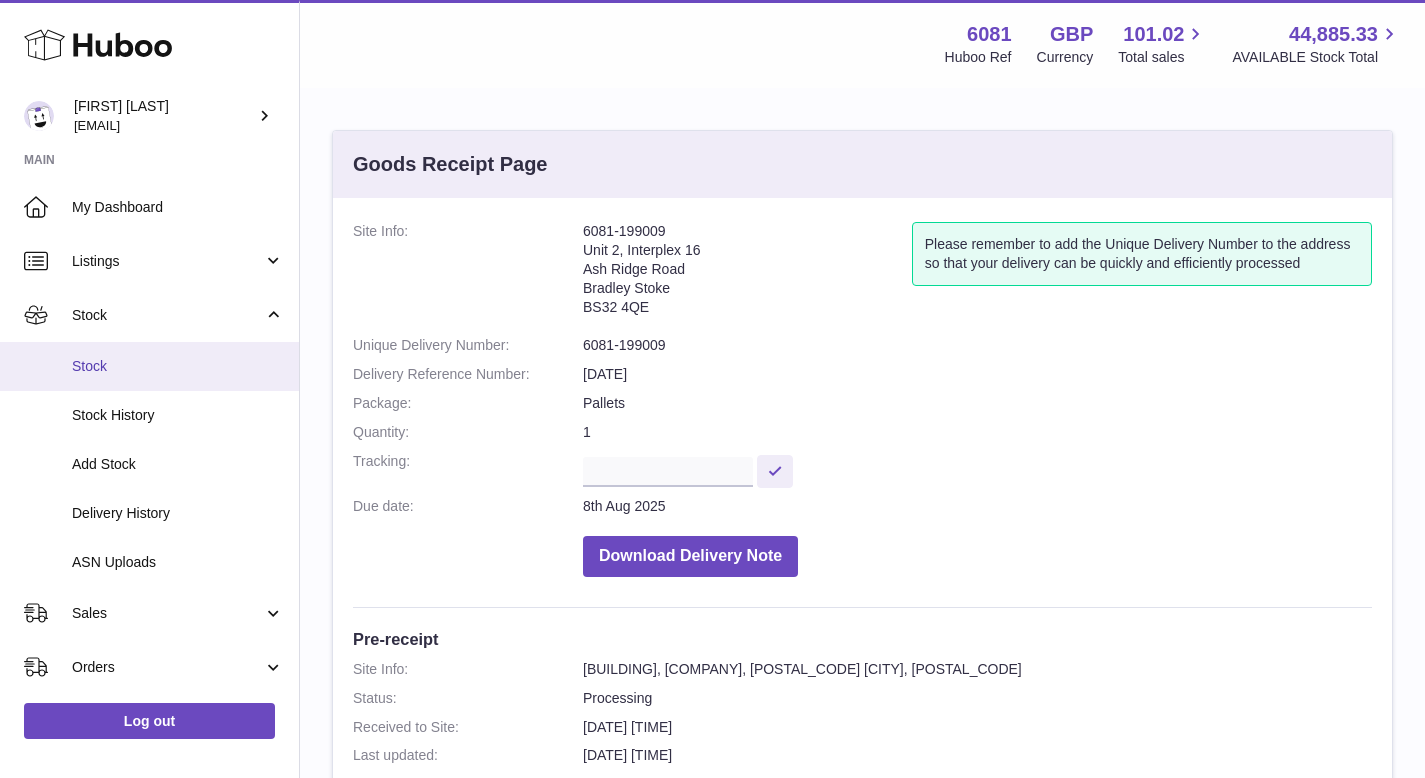 click on "Stock" at bounding box center (178, 366) 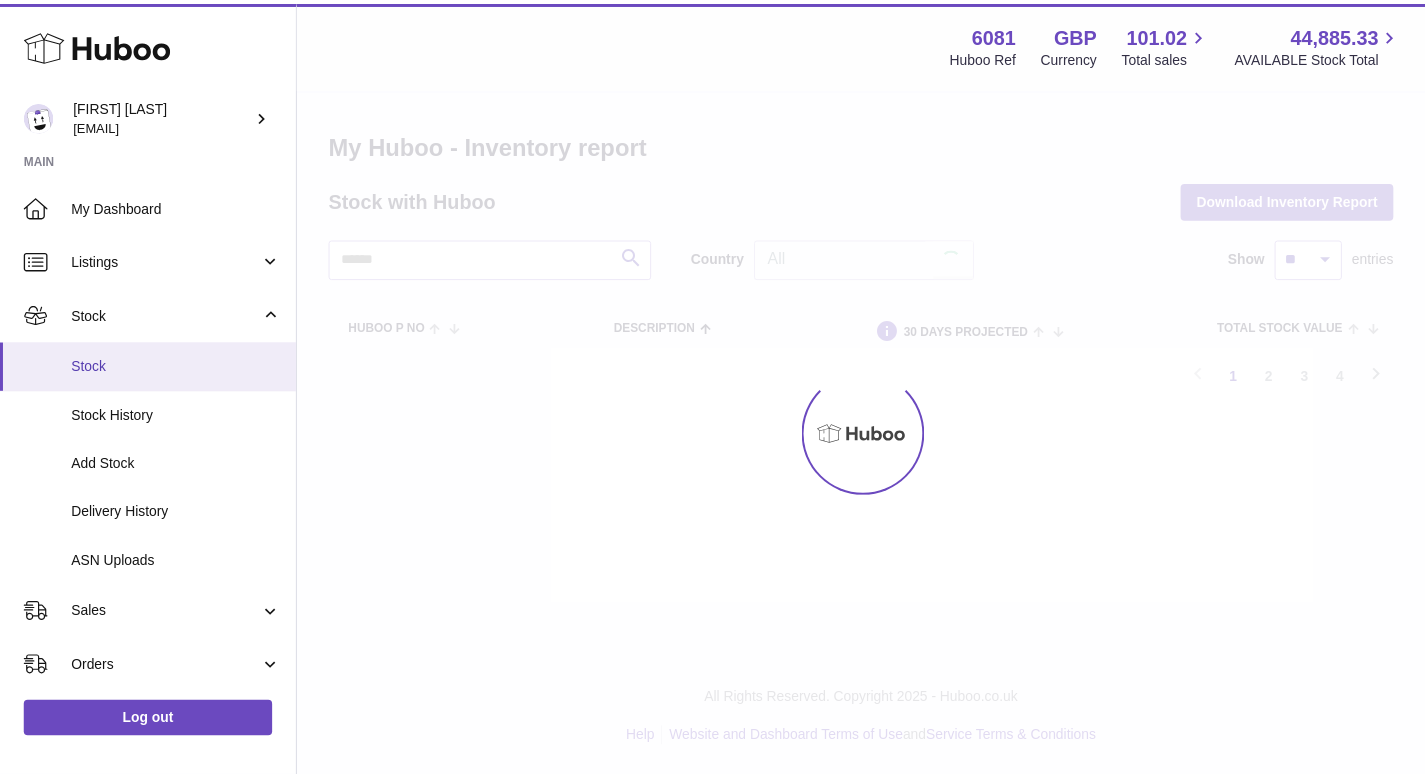 scroll, scrollTop: 0, scrollLeft: 0, axis: both 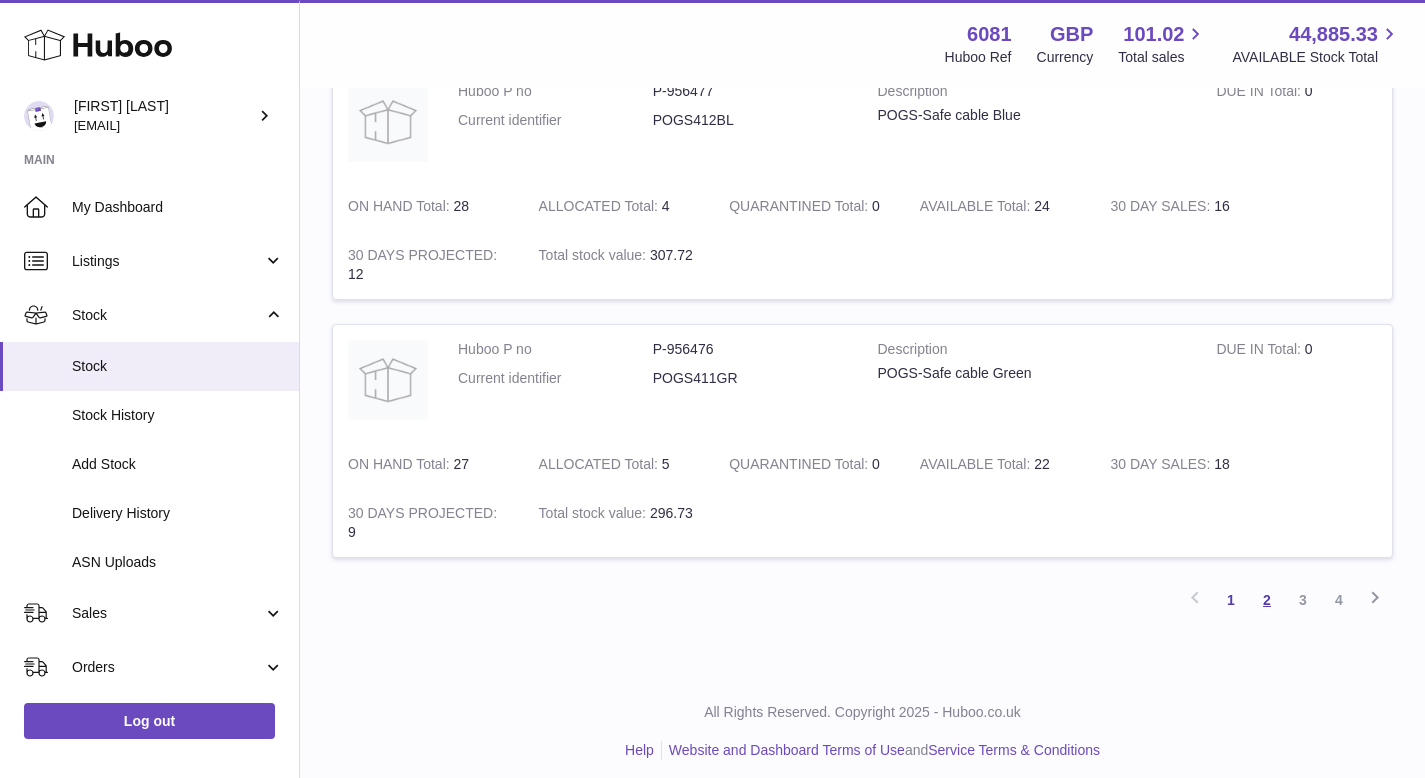 click on "2" at bounding box center (1267, 600) 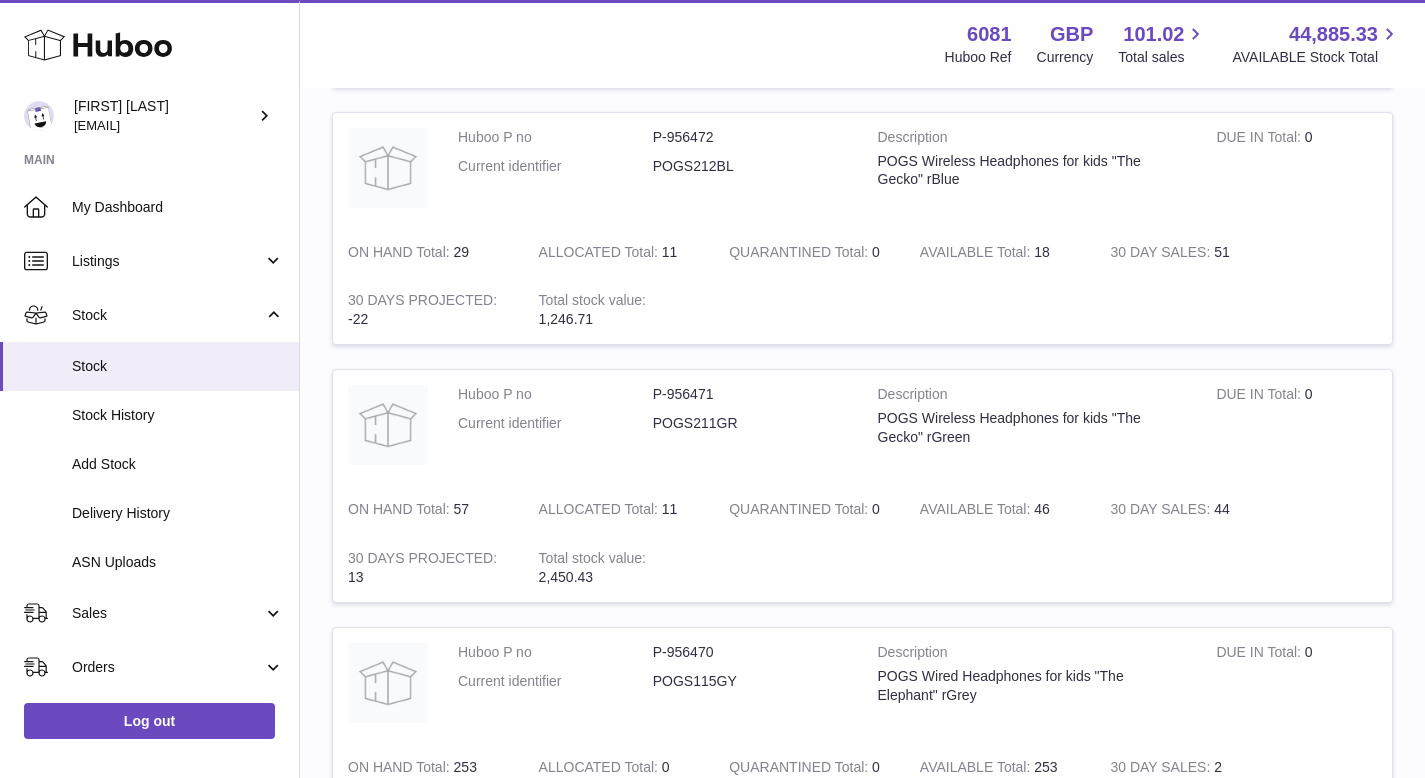scroll, scrollTop: 1035, scrollLeft: 0, axis: vertical 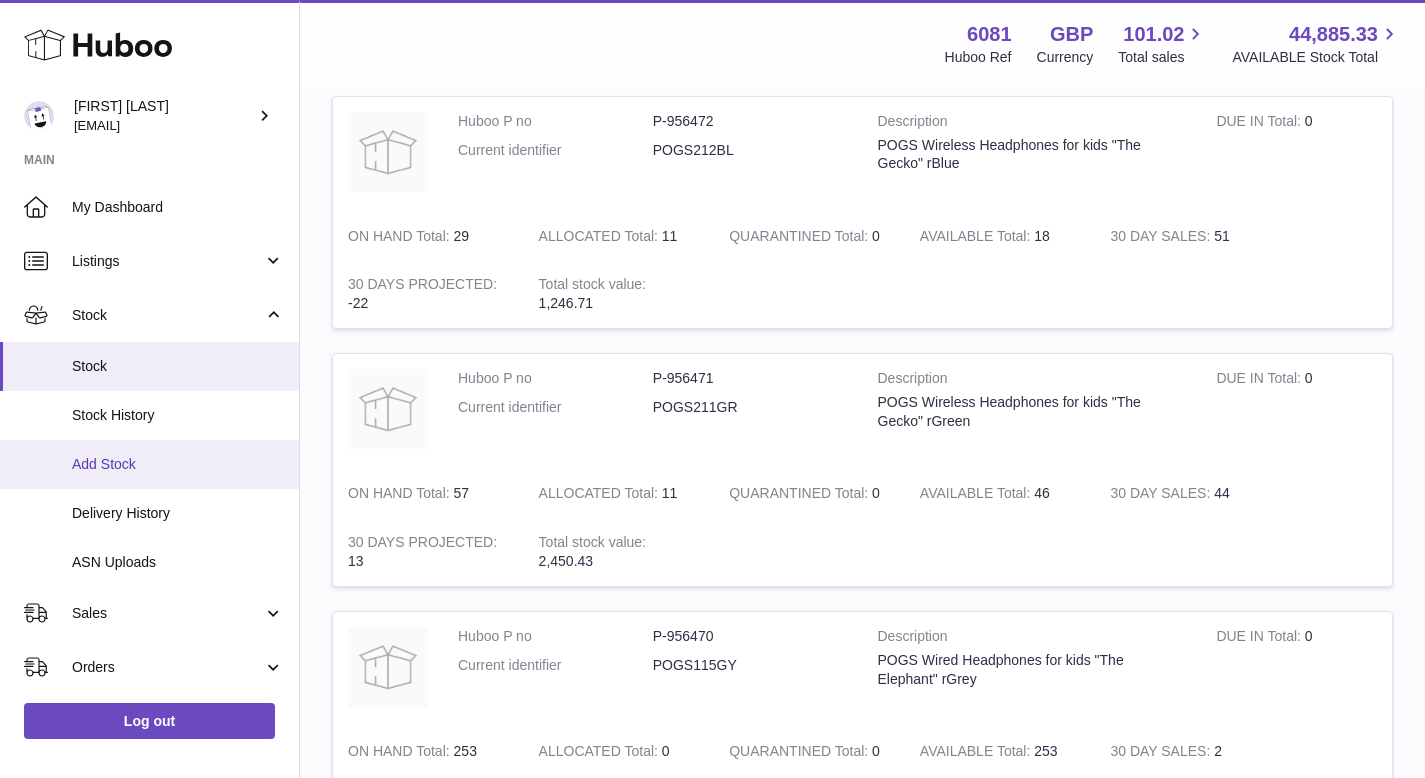click on "Add Stock" at bounding box center [178, 464] 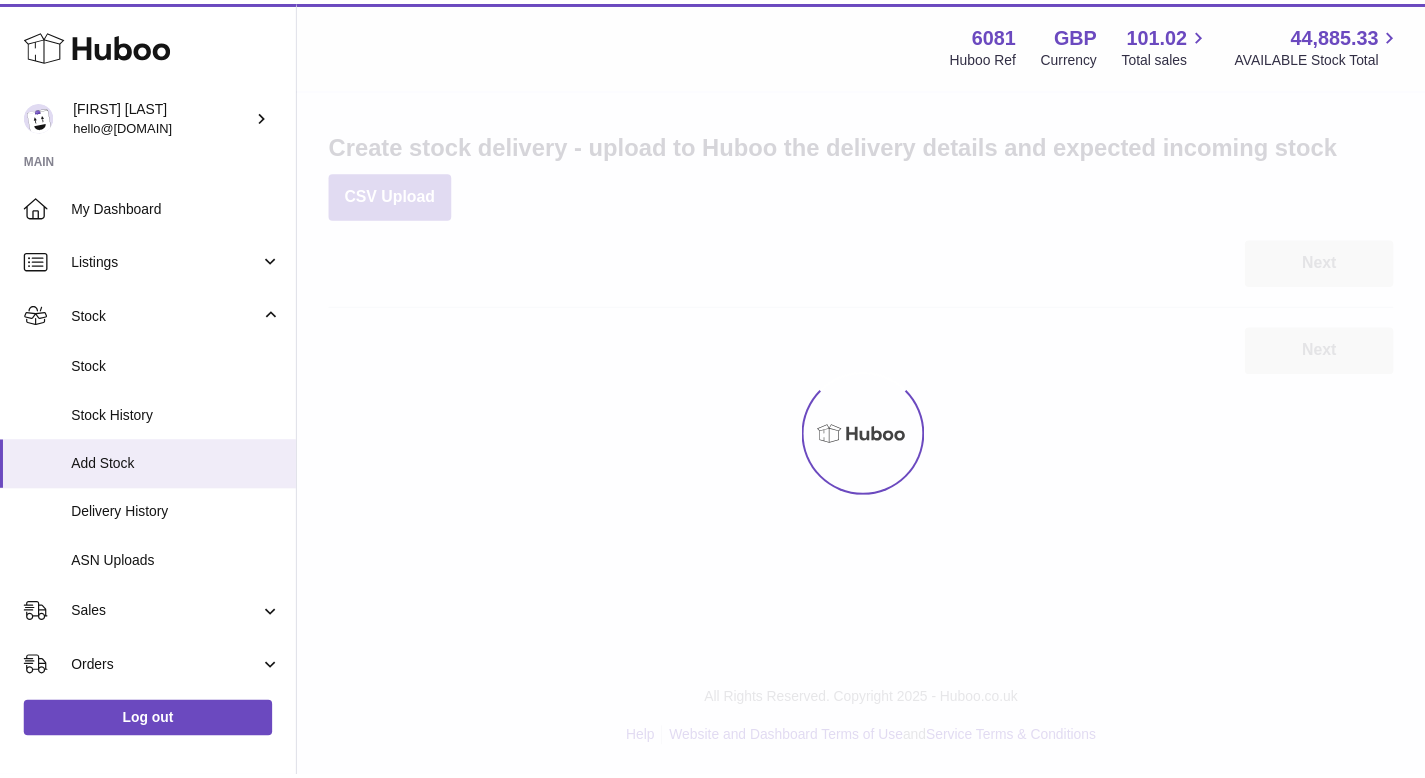 scroll, scrollTop: 0, scrollLeft: 0, axis: both 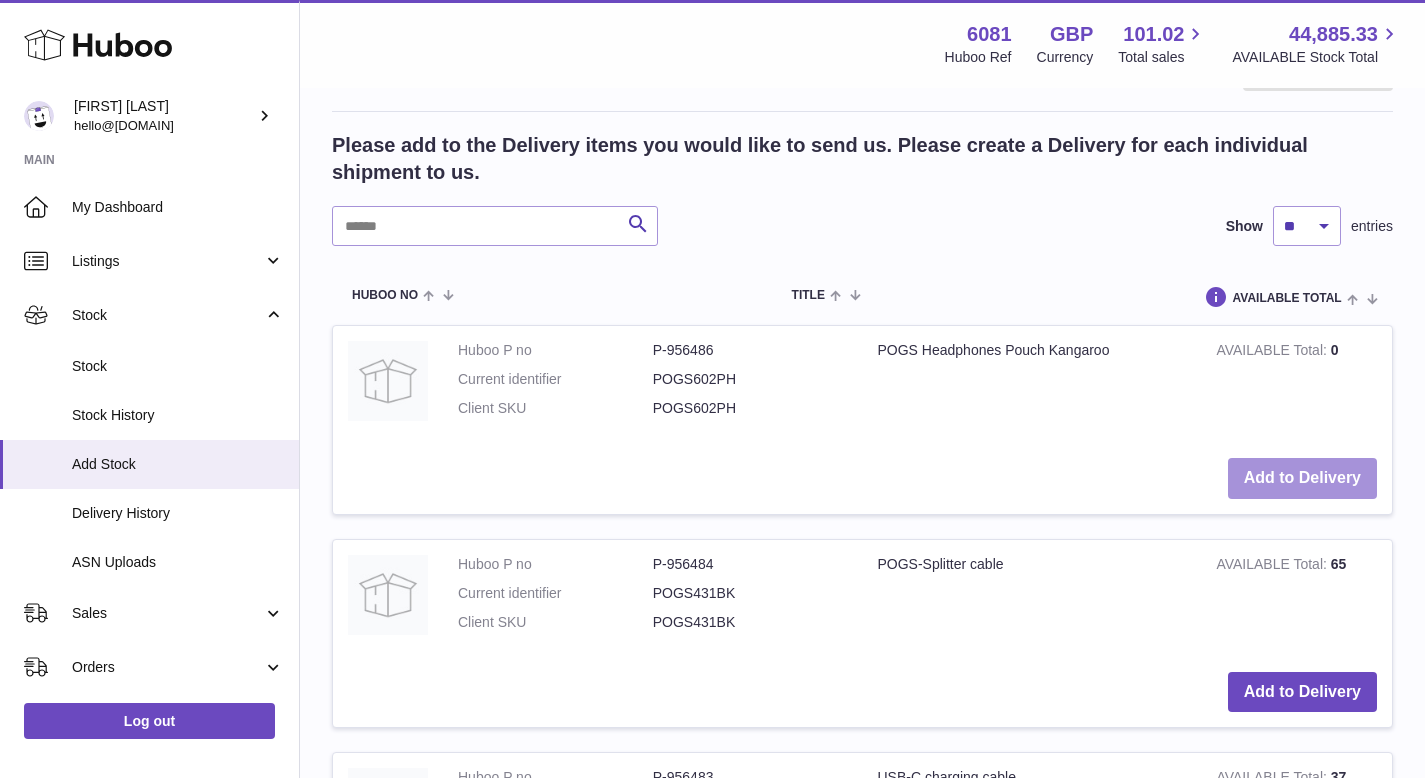 click on "Add to Delivery" at bounding box center (1302, 478) 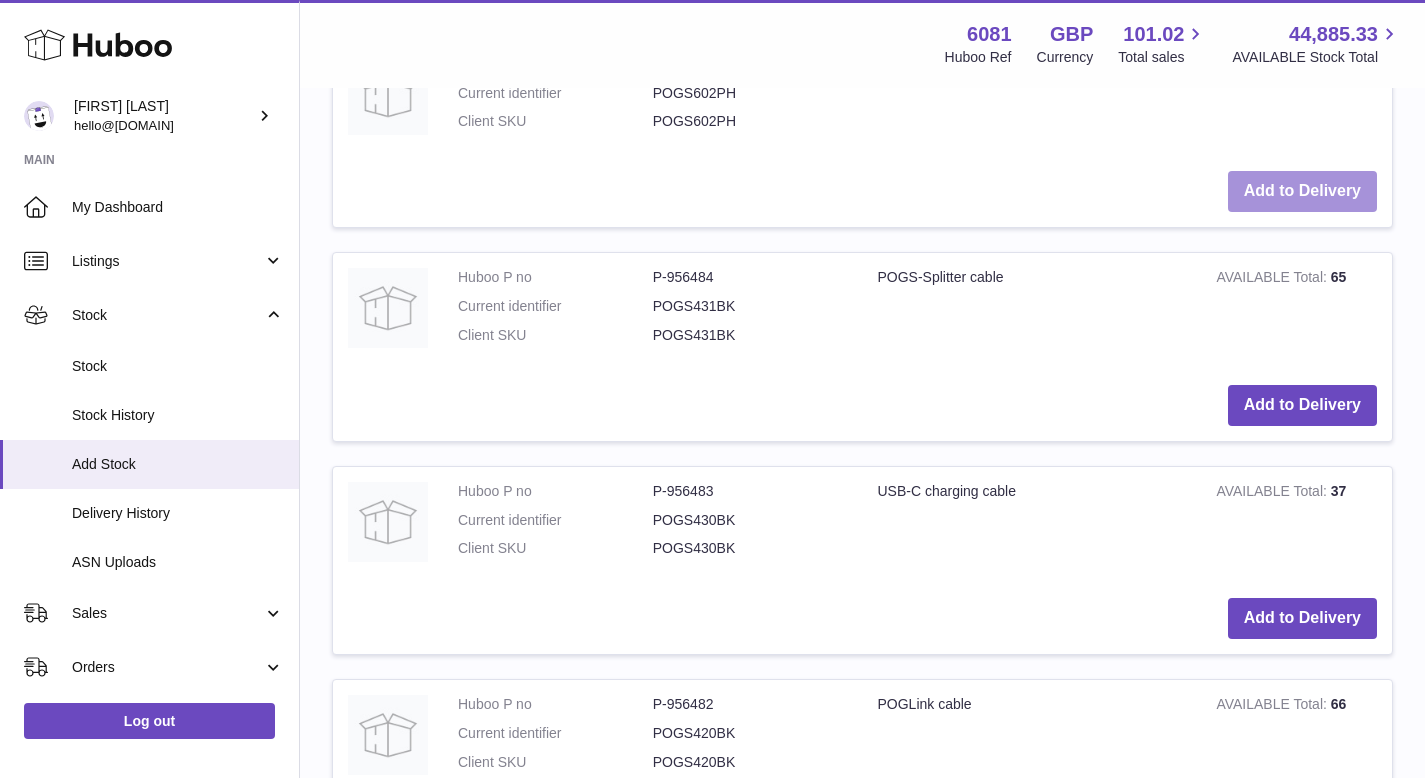 scroll, scrollTop: 1050, scrollLeft: 0, axis: vertical 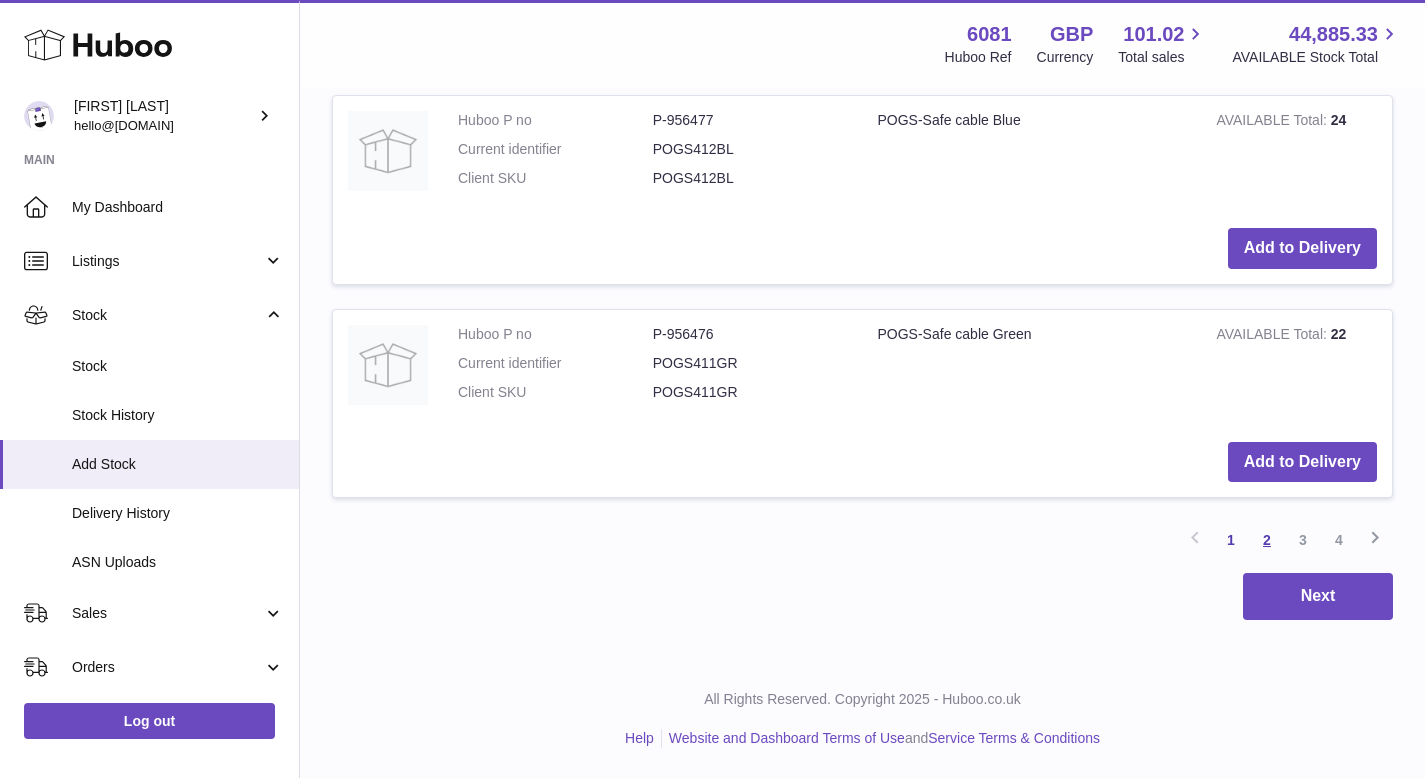 click on "2" at bounding box center (1267, 540) 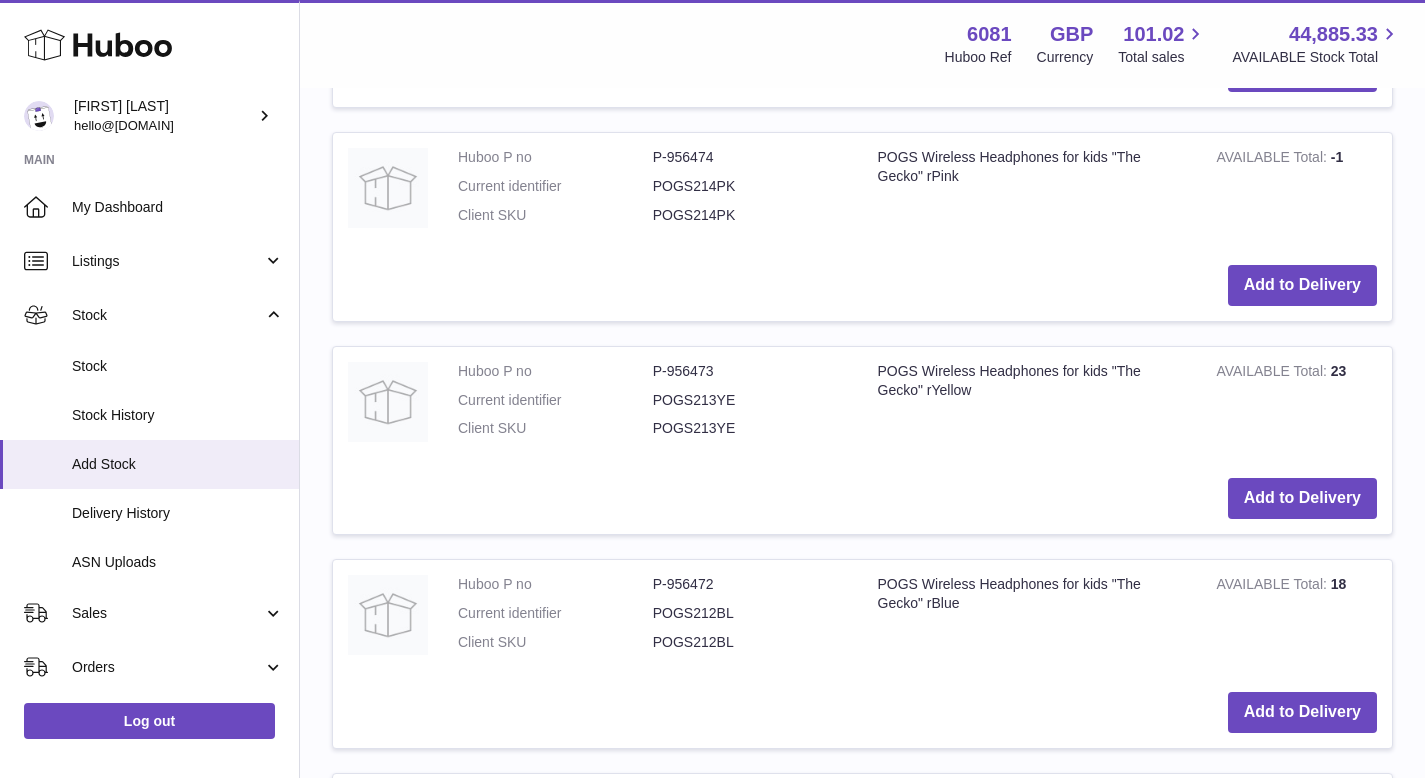 scroll, scrollTop: 1157, scrollLeft: 0, axis: vertical 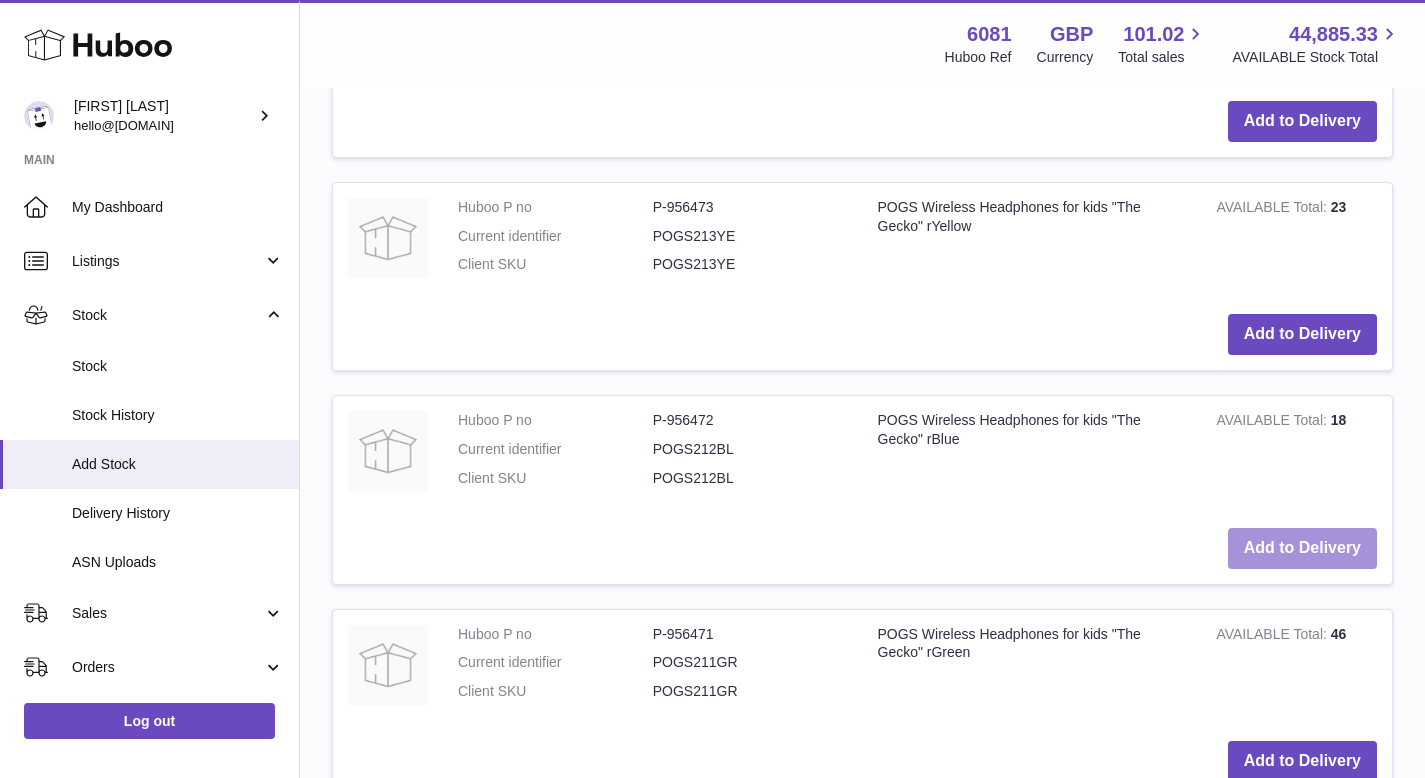 click on "Add to Delivery" at bounding box center [1302, 548] 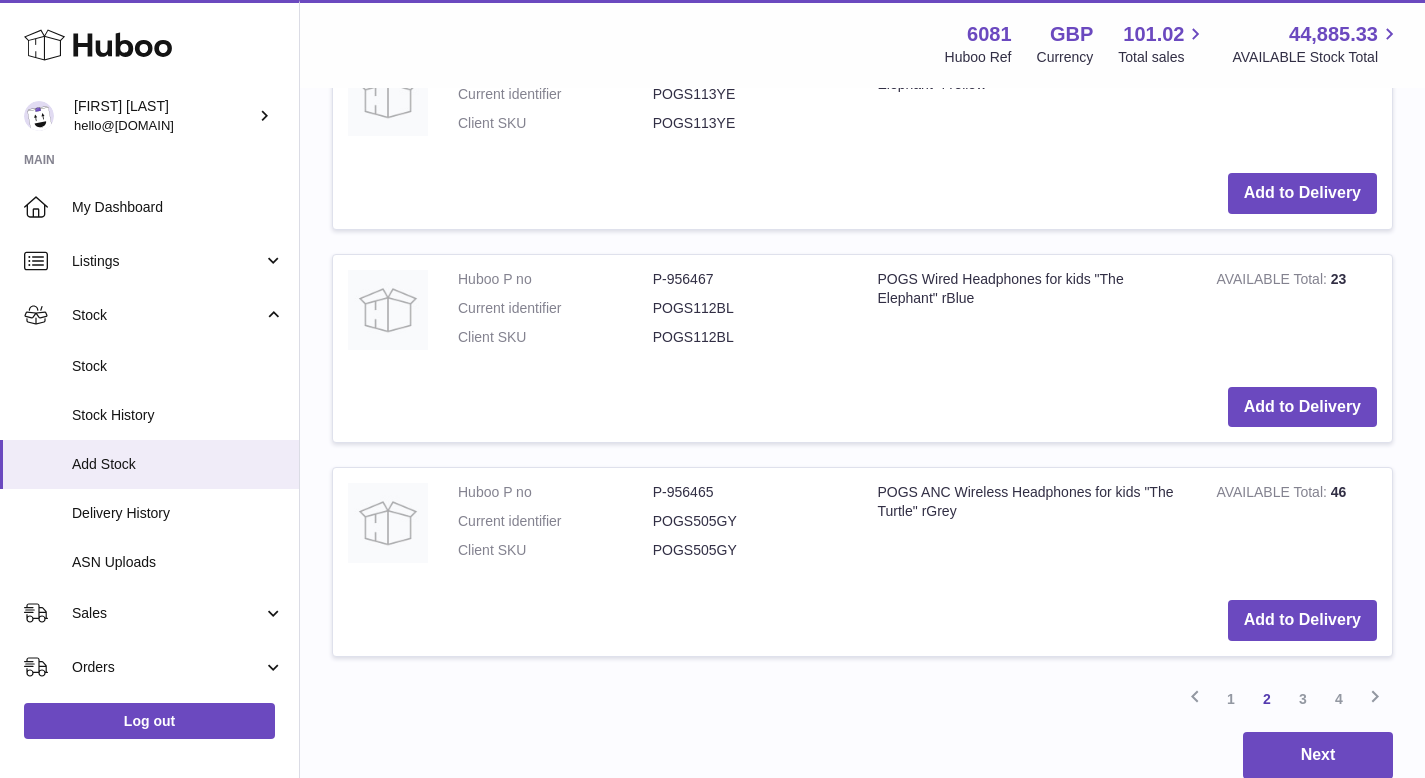 scroll, scrollTop: 2738, scrollLeft: 0, axis: vertical 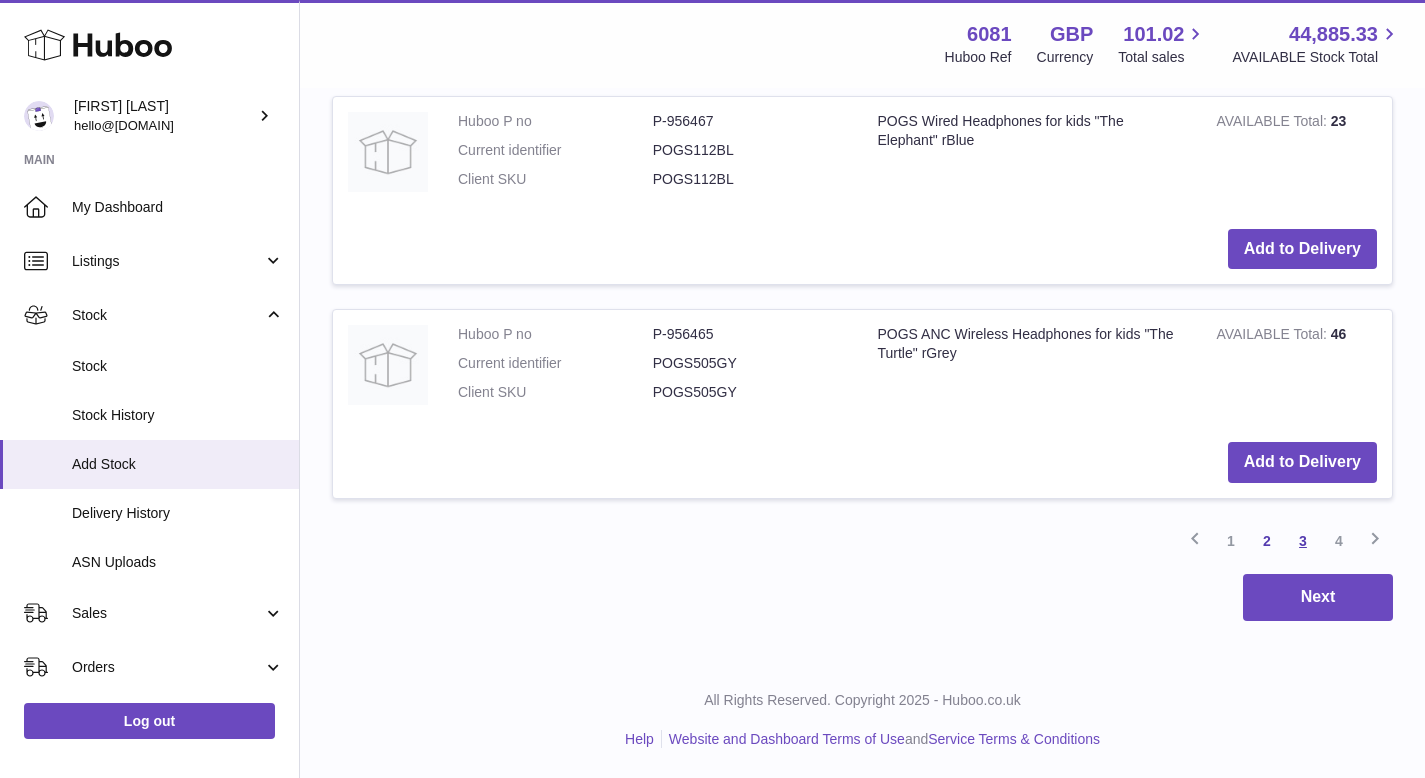 click on "3" at bounding box center (1303, 541) 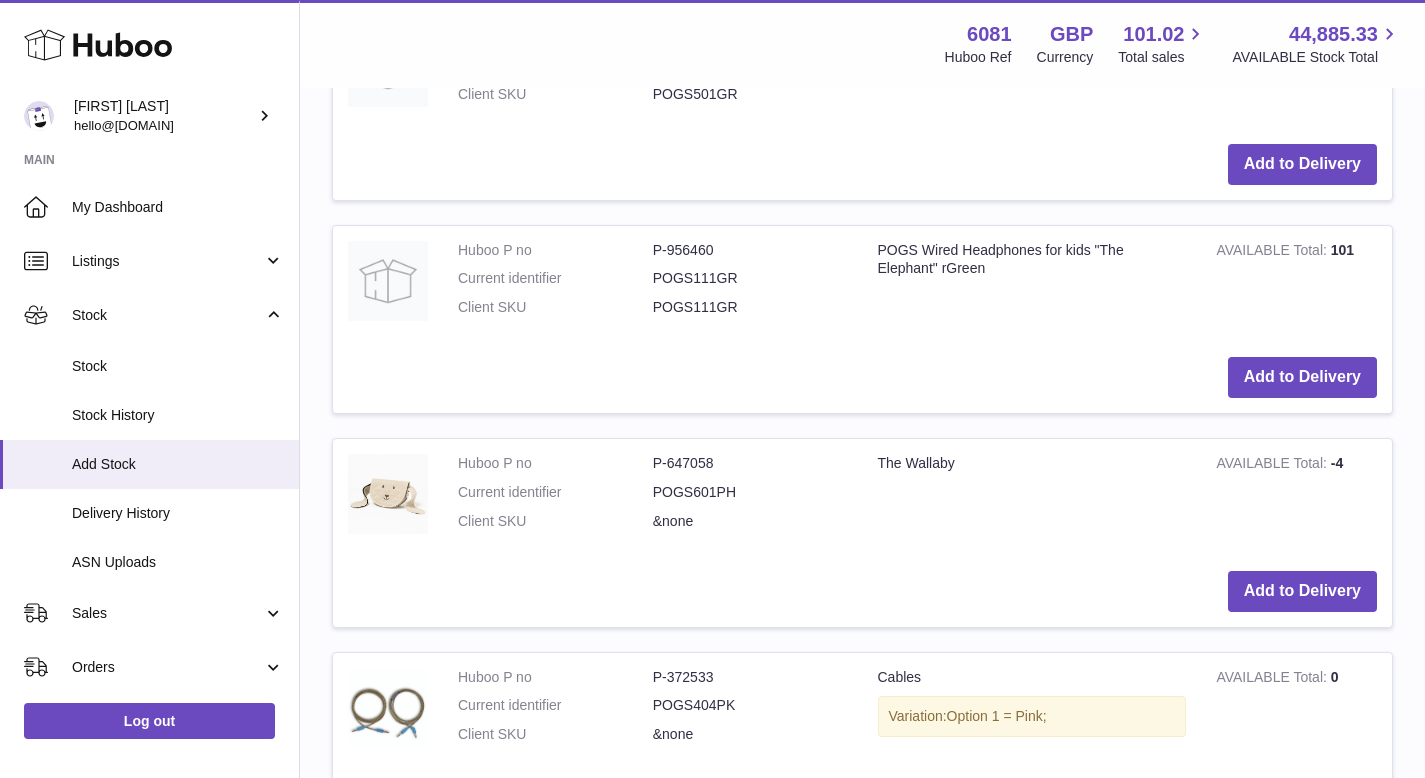 scroll, scrollTop: 1638, scrollLeft: 0, axis: vertical 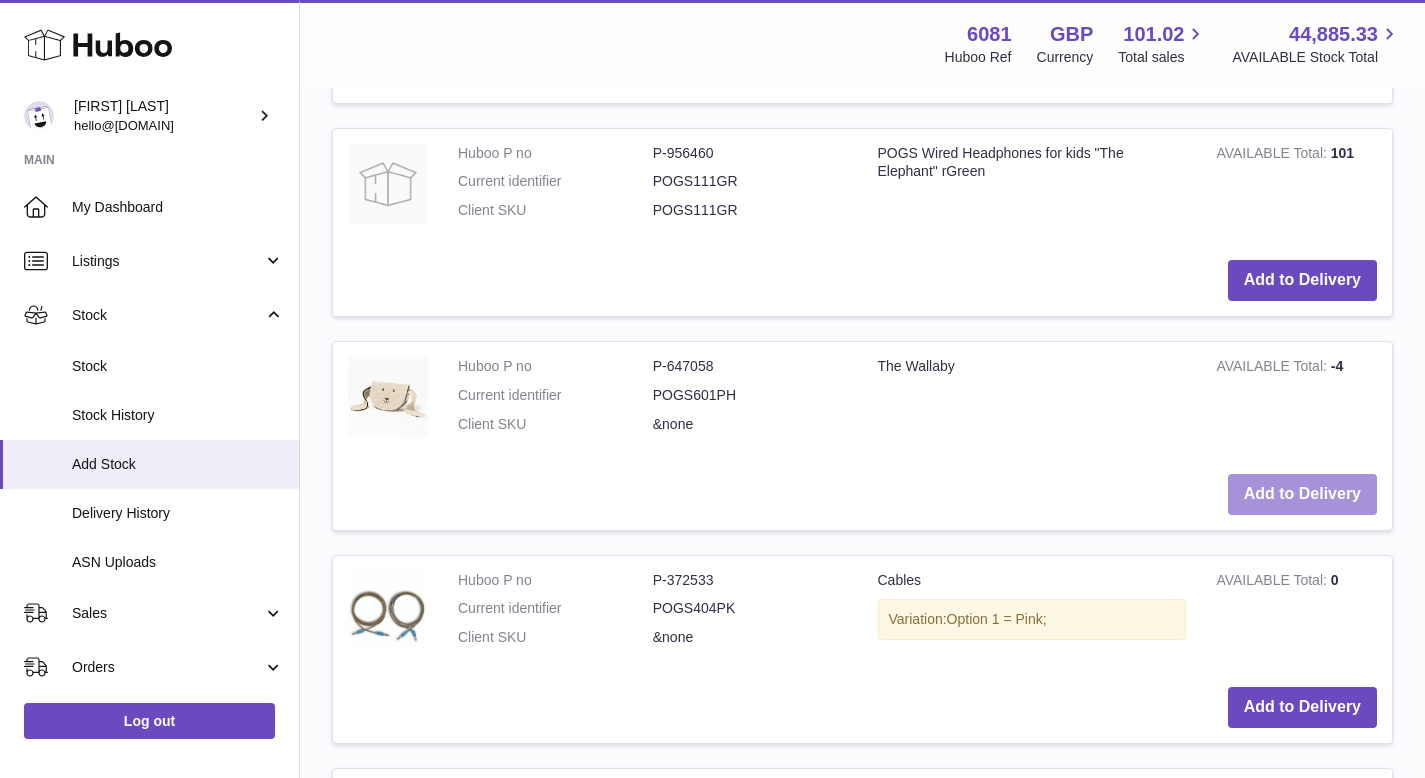 click on "Add to Delivery" at bounding box center (1302, 494) 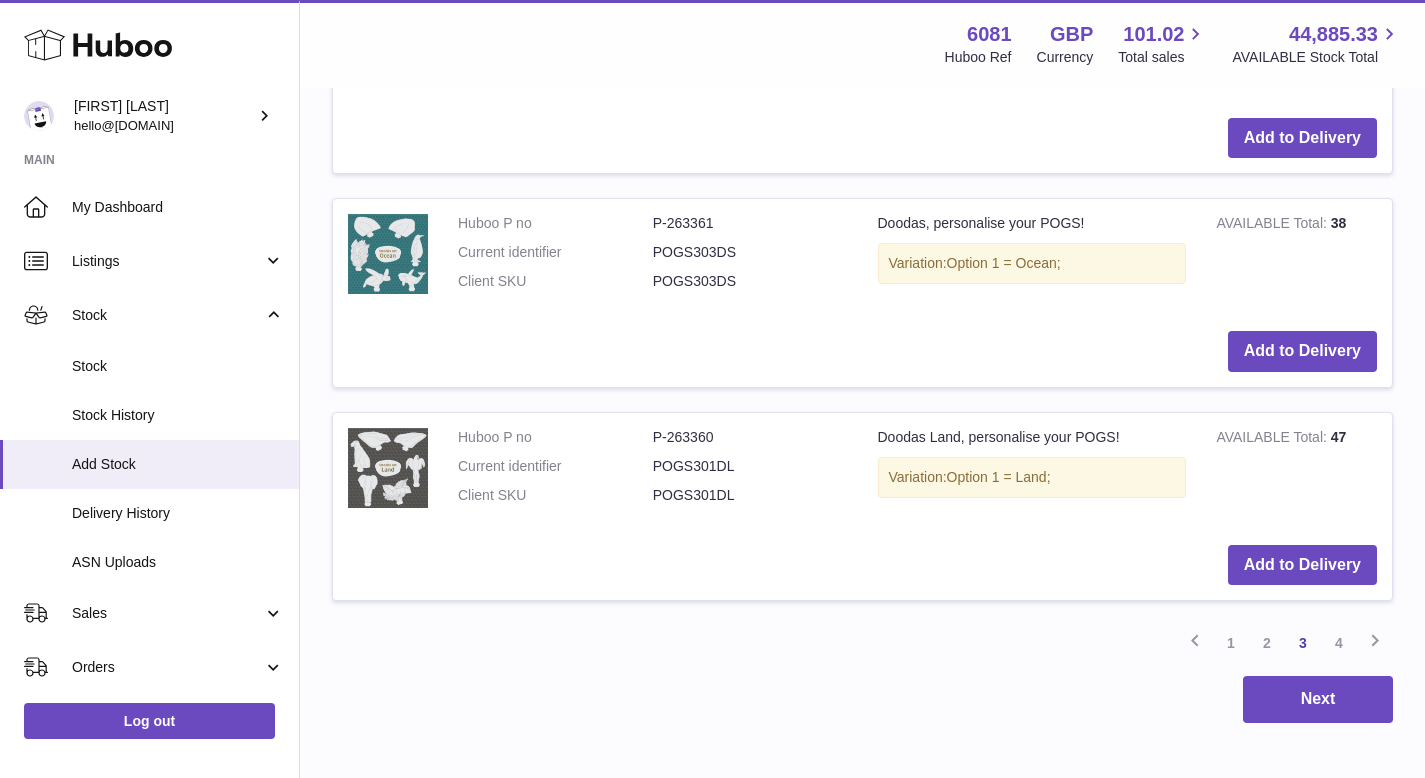 scroll, scrollTop: 2951, scrollLeft: 0, axis: vertical 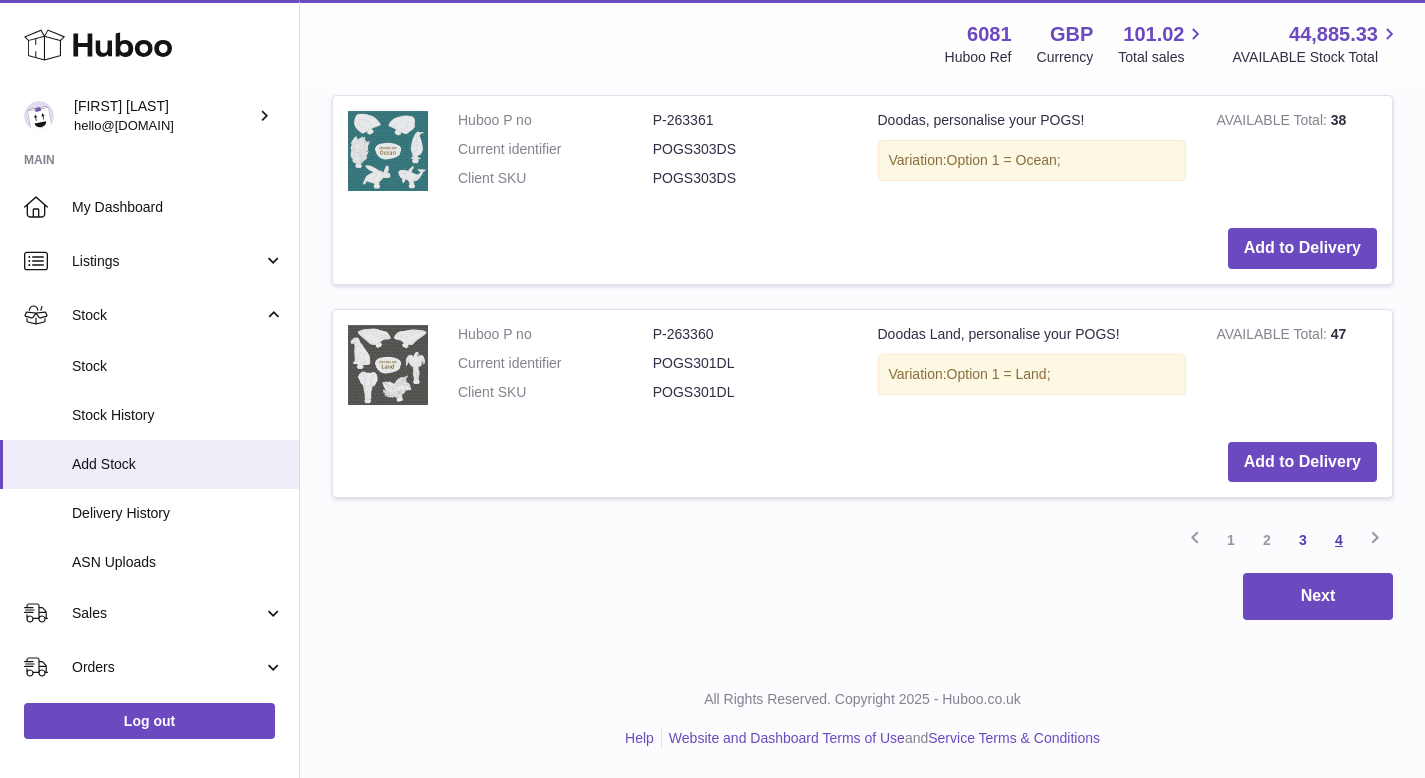 click on "4" at bounding box center [1339, 540] 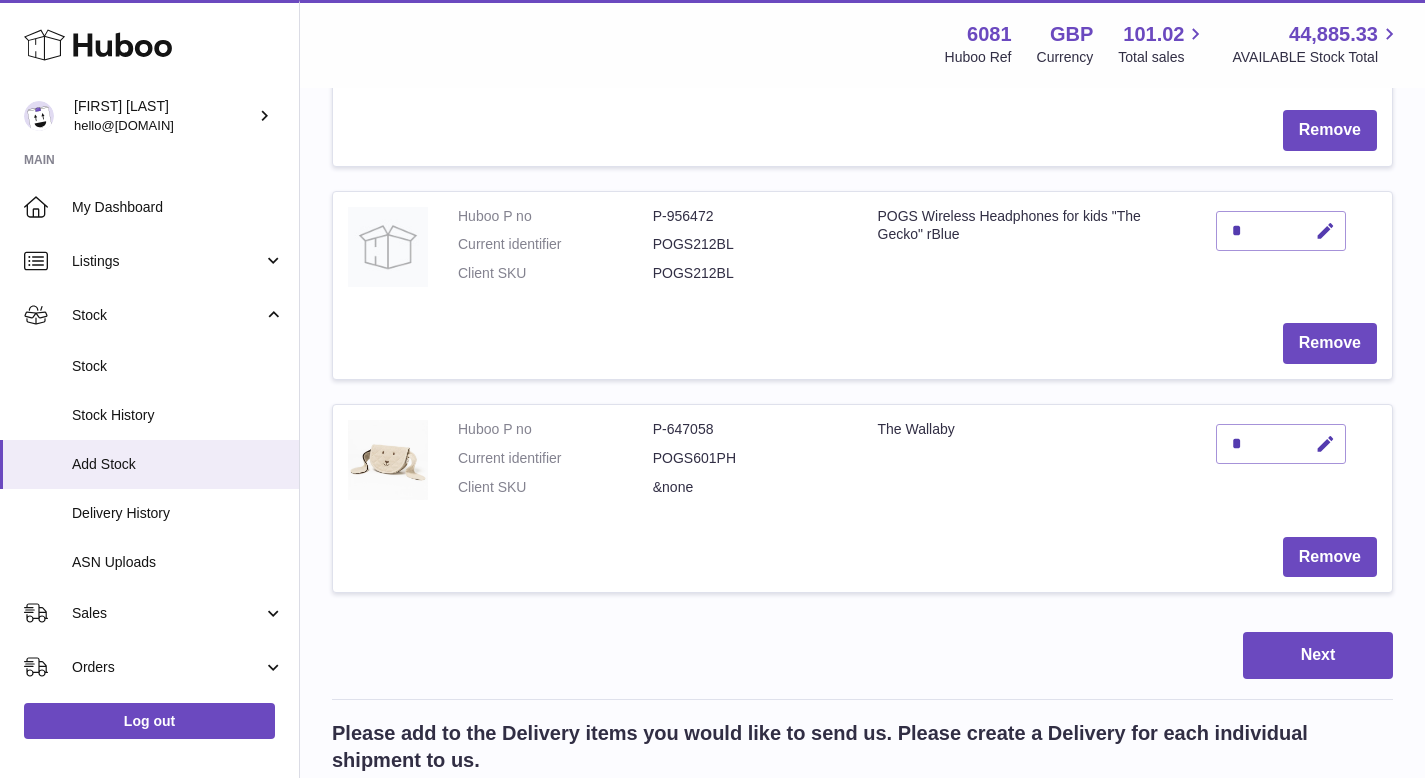 scroll, scrollTop: 41, scrollLeft: 0, axis: vertical 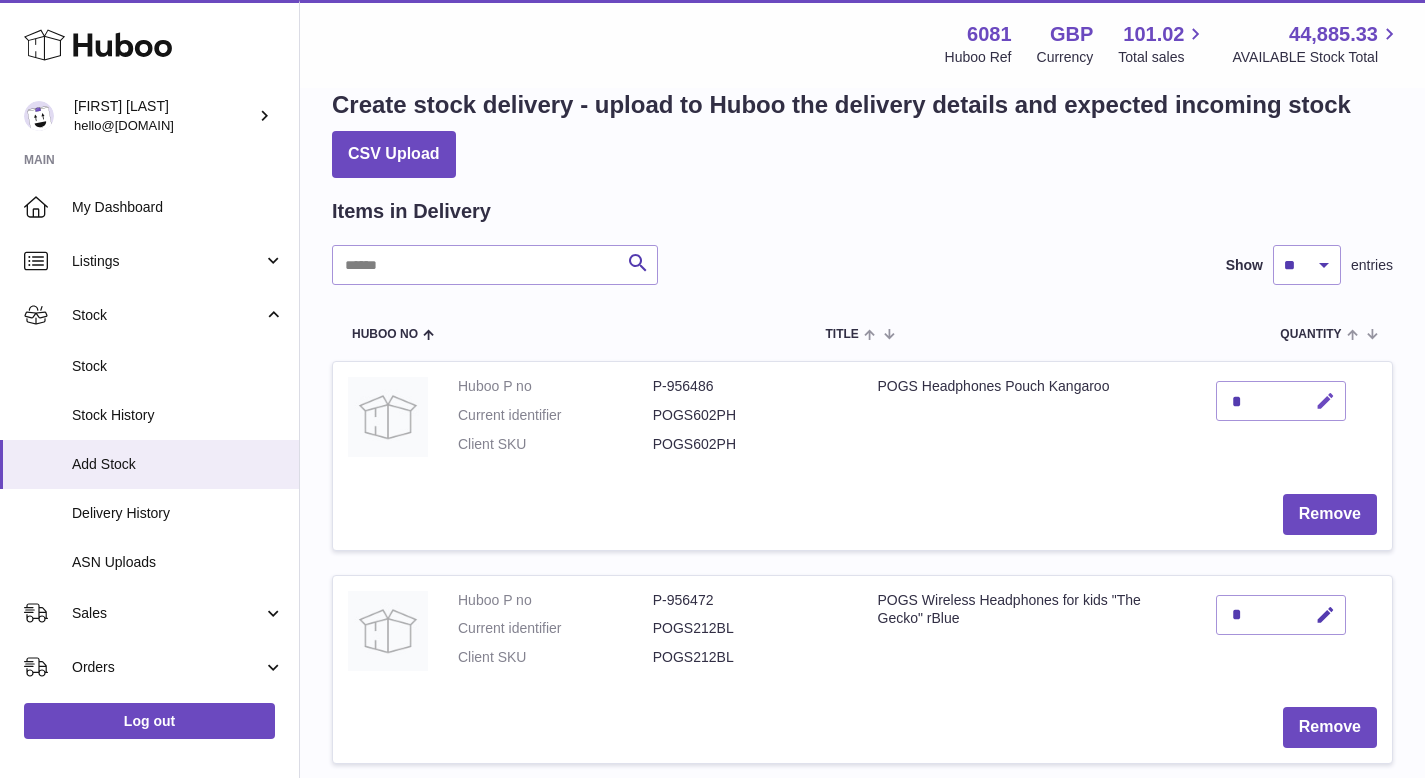 click at bounding box center (1325, 401) 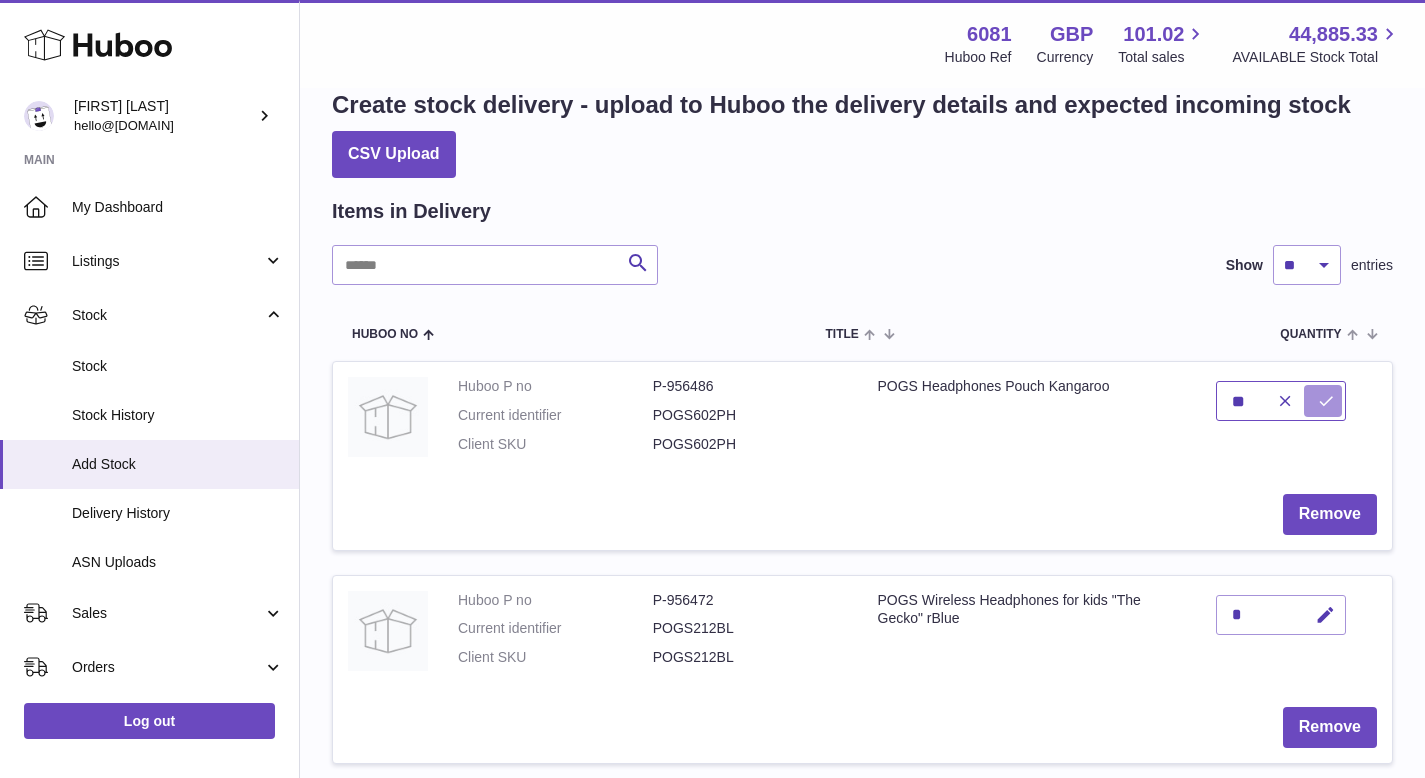 type on "**" 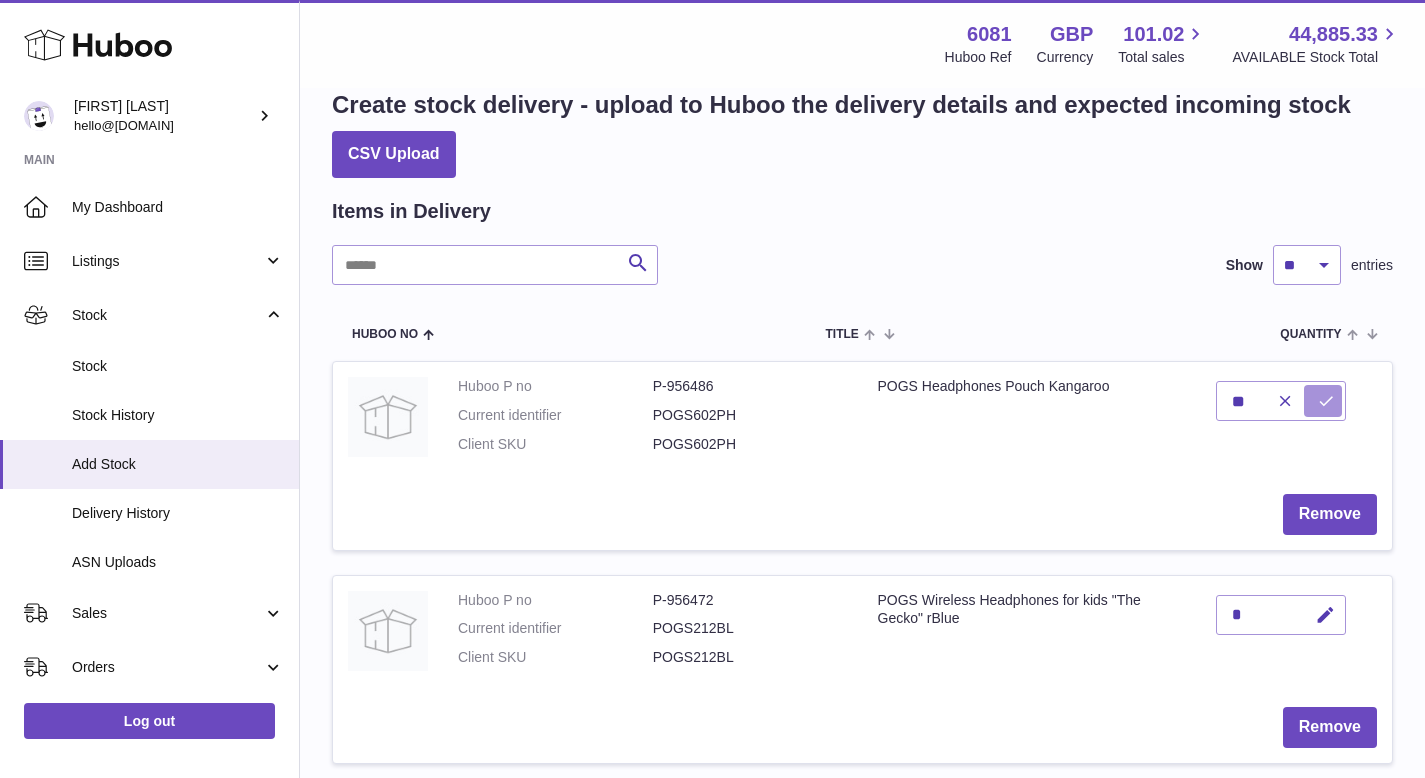 click at bounding box center (1323, 401) 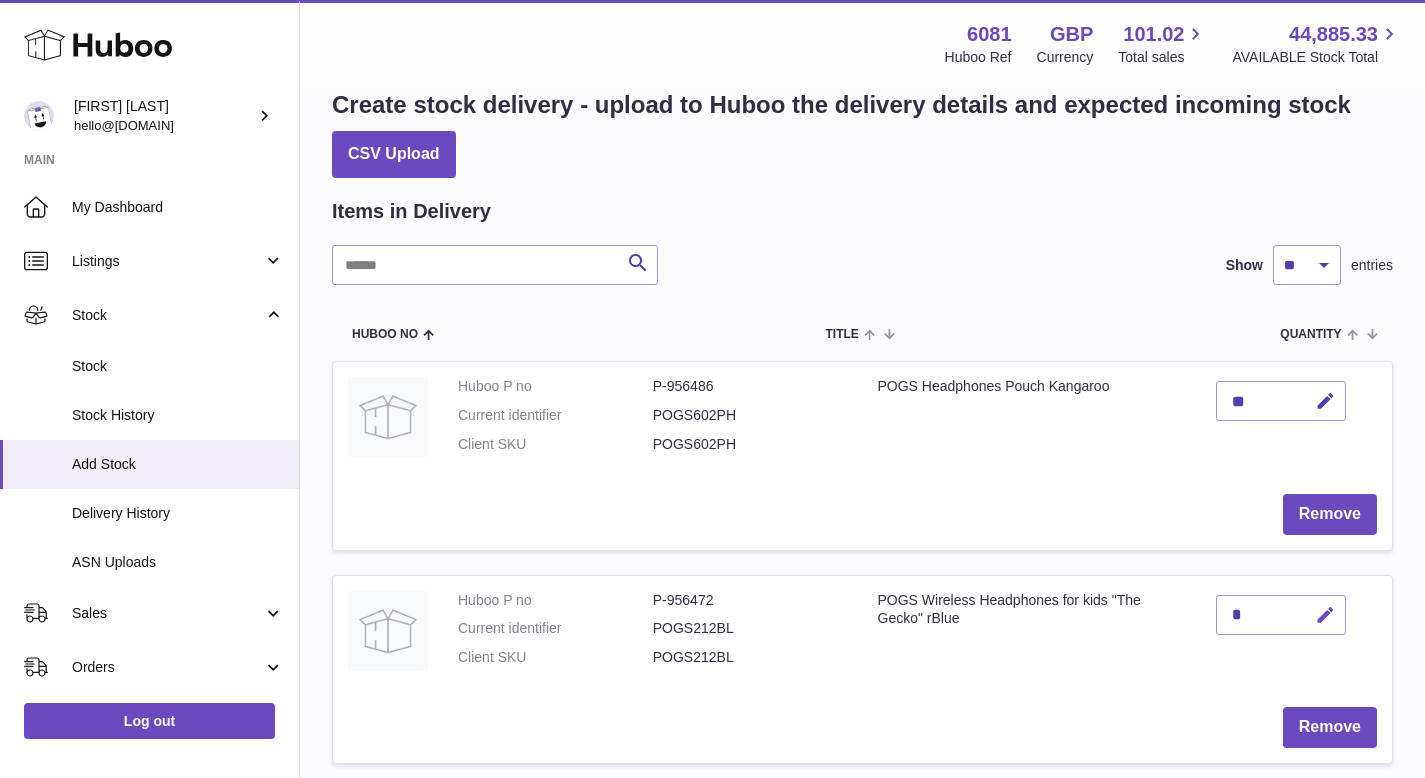 click at bounding box center [1325, 615] 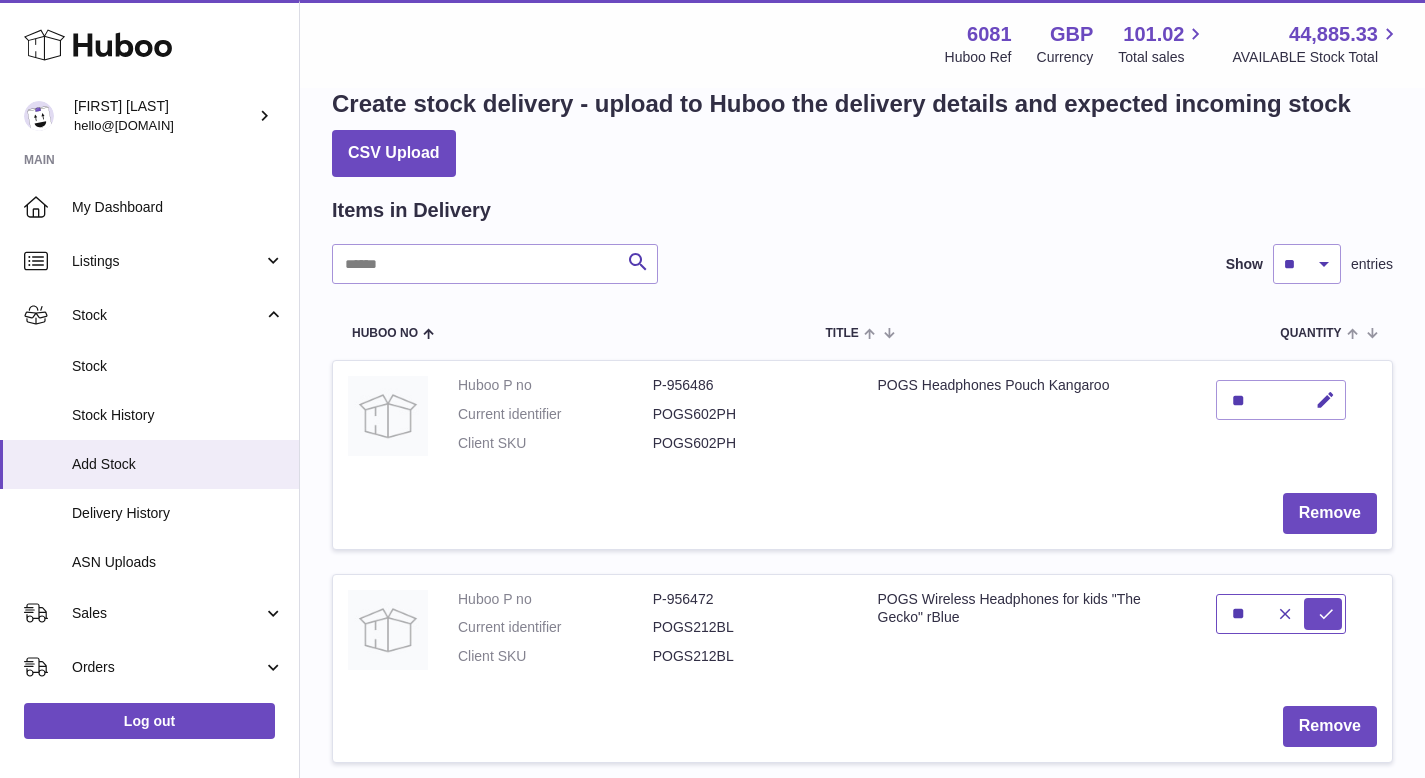 scroll, scrollTop: 211, scrollLeft: 0, axis: vertical 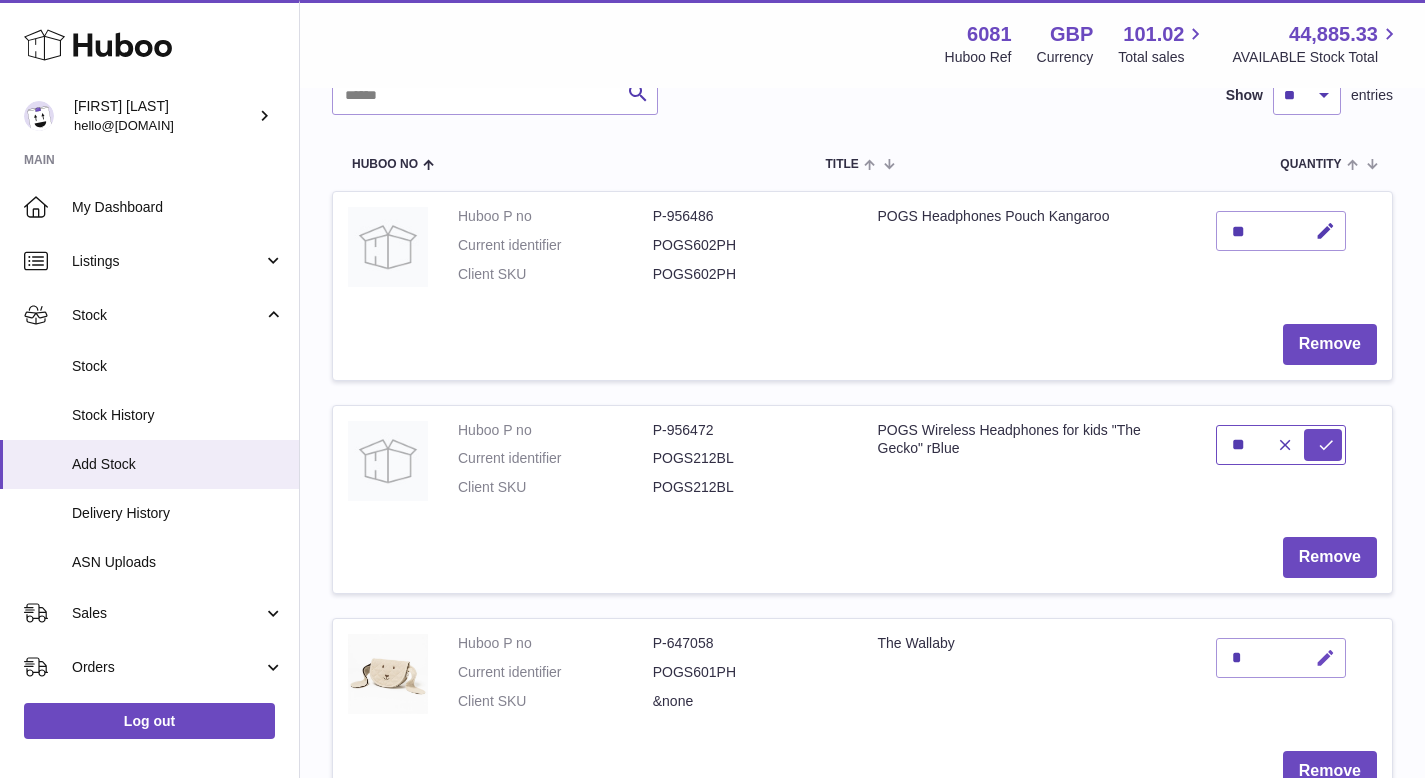 type on "**" 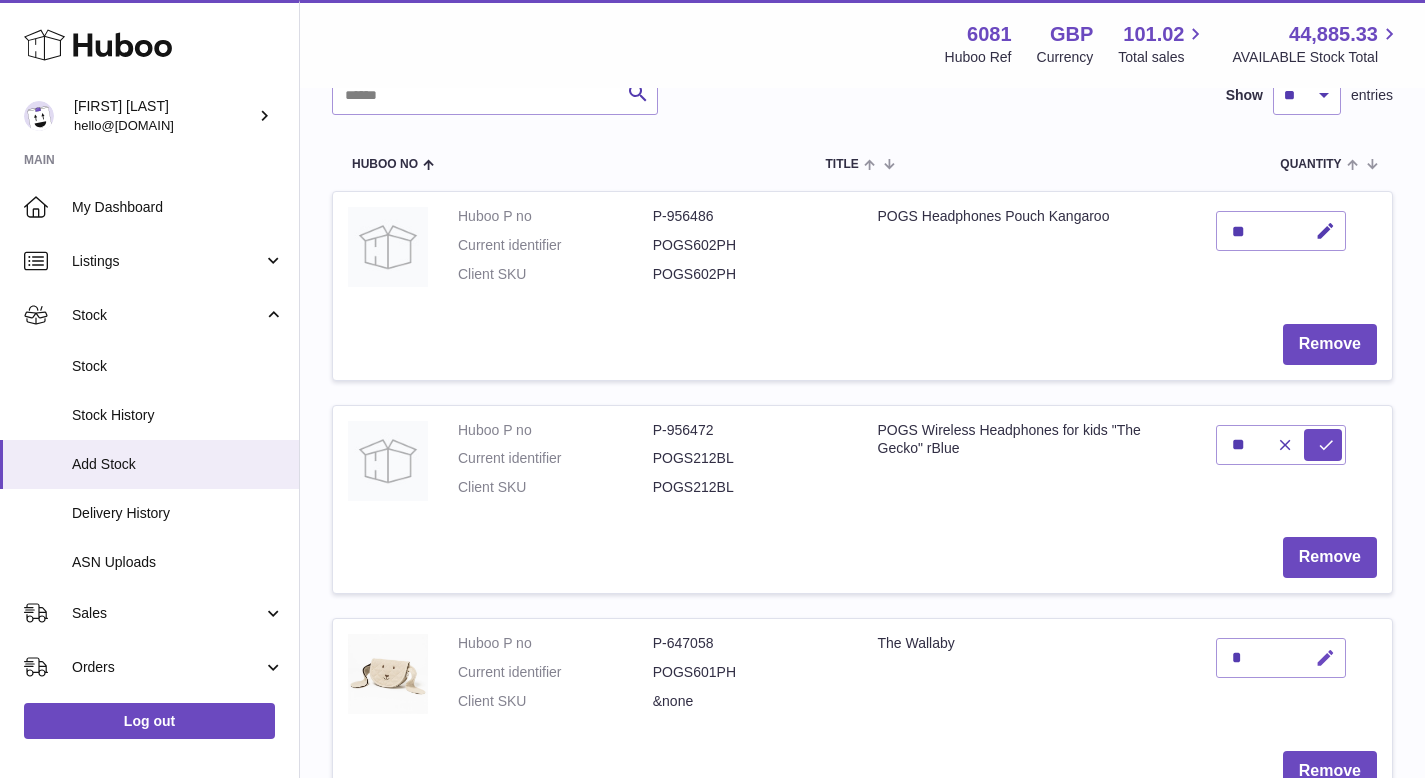 click at bounding box center [1325, 658] 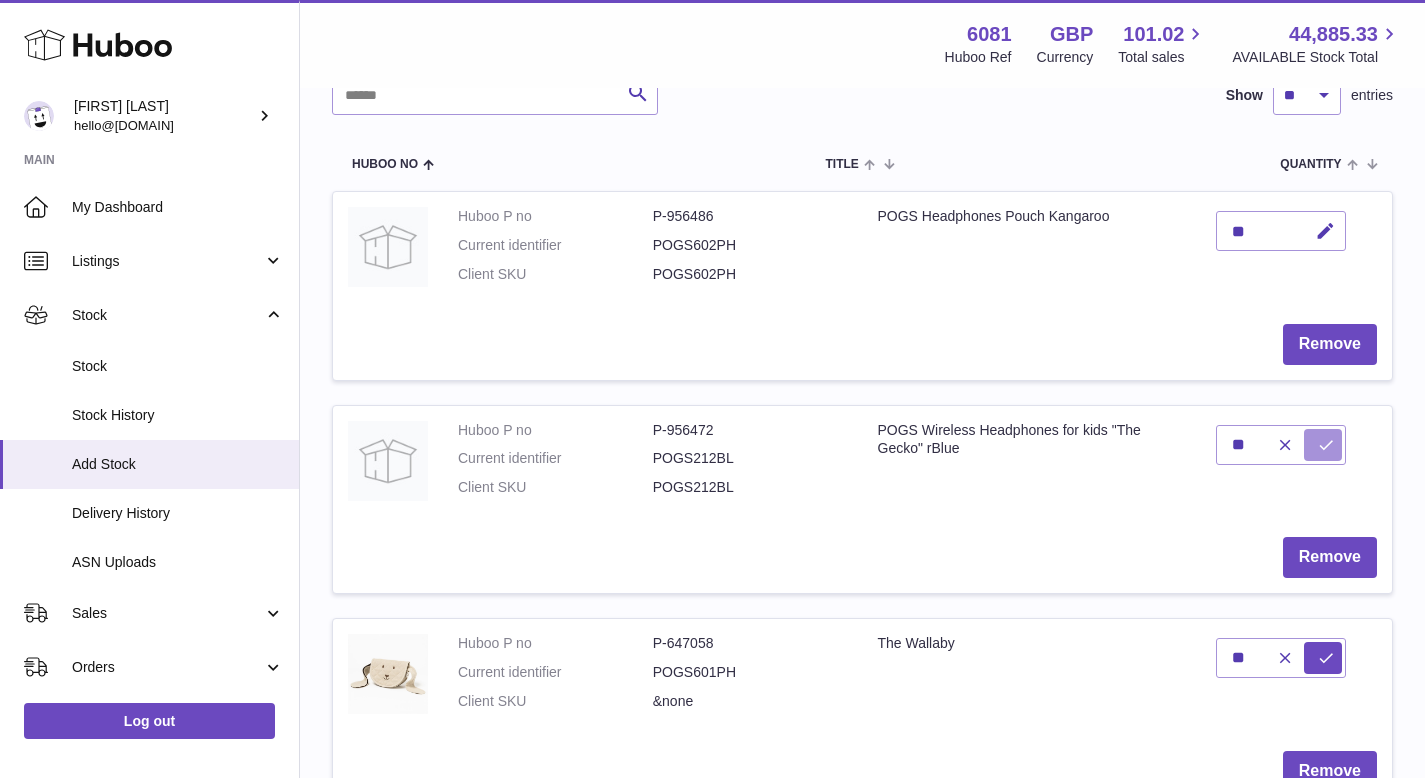 click at bounding box center (1326, 445) 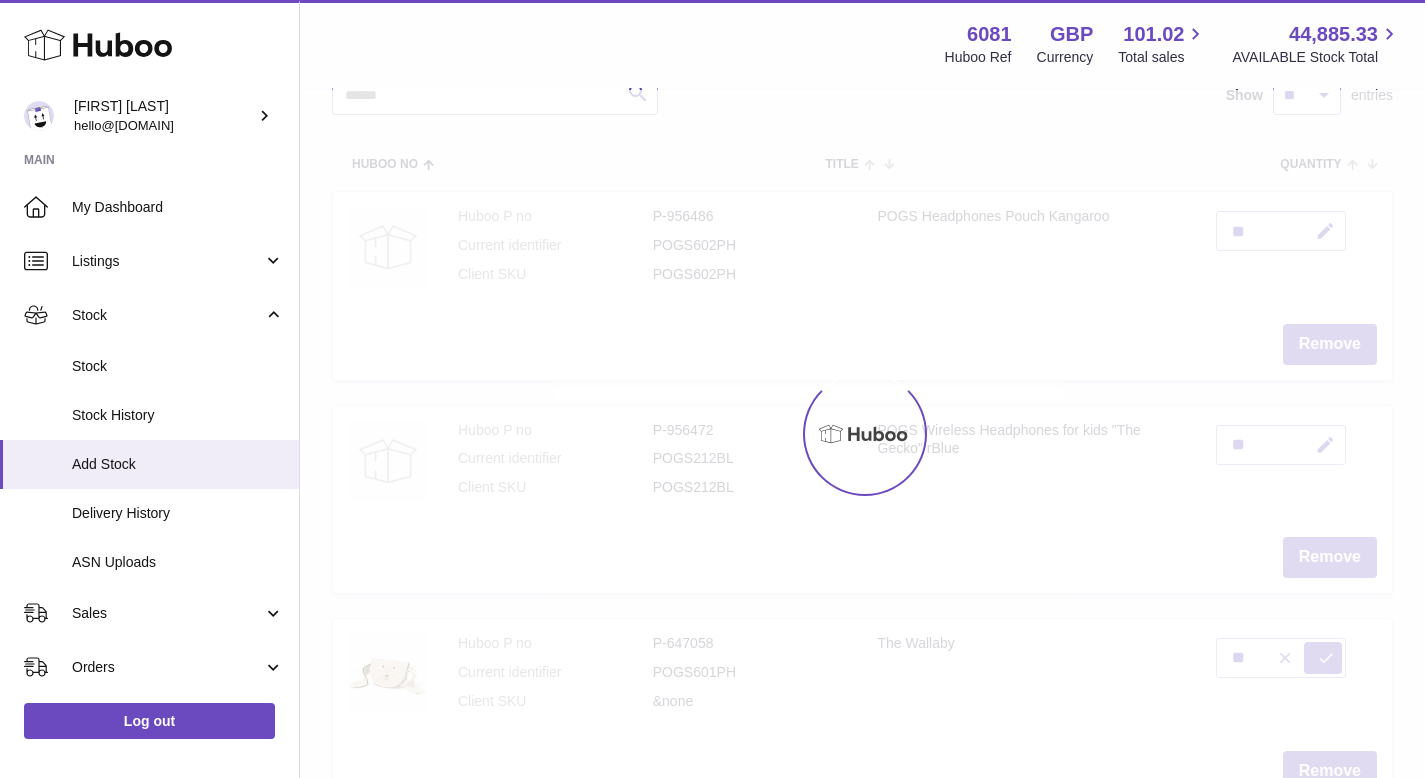 type on "*" 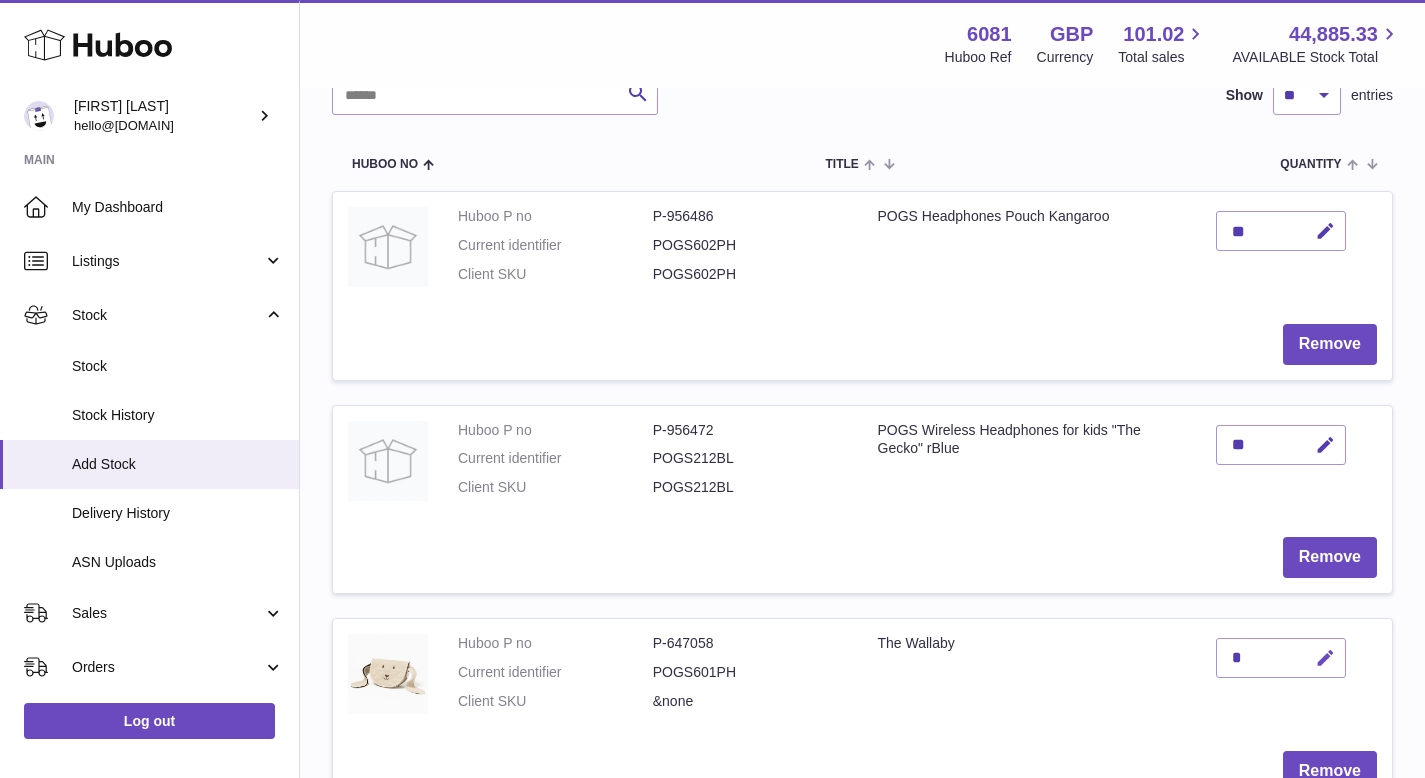 click at bounding box center [1325, 658] 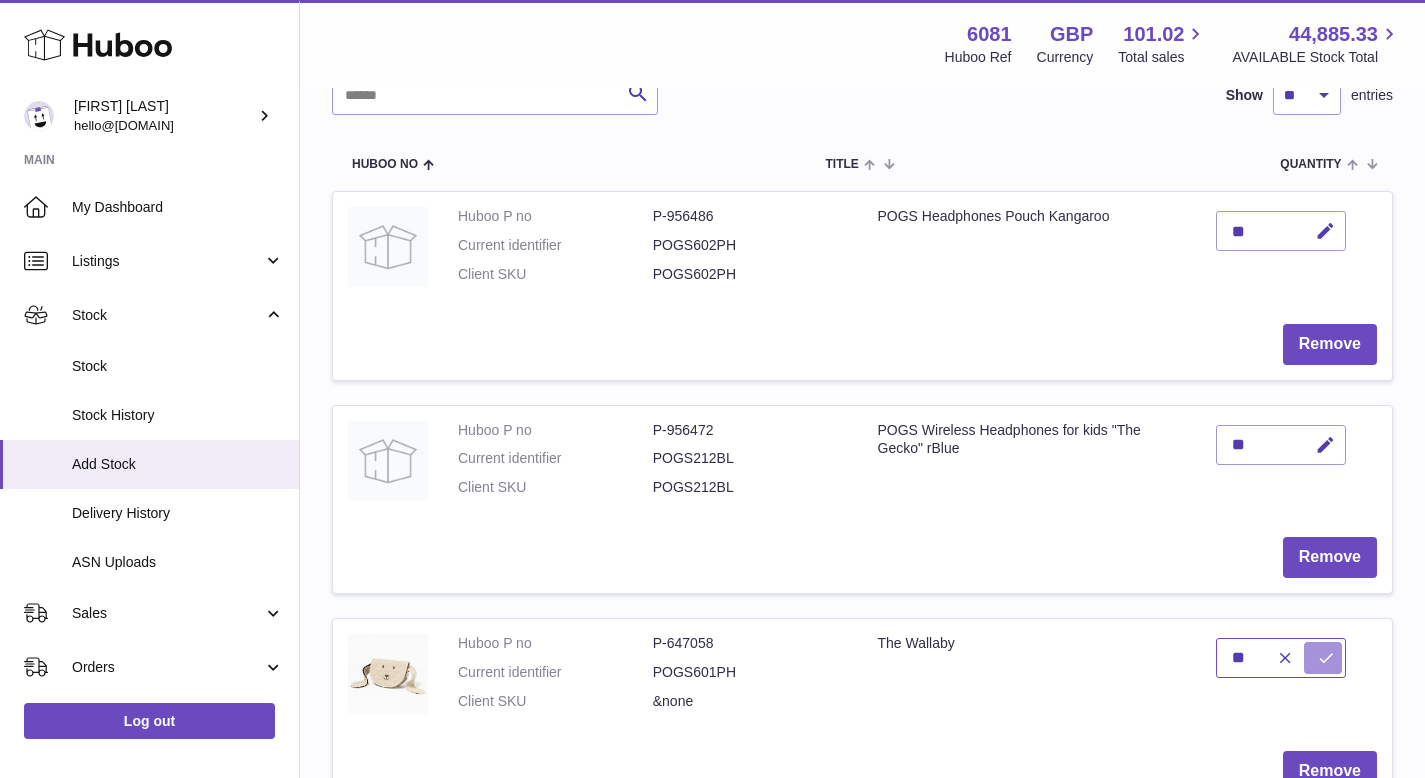 type on "**" 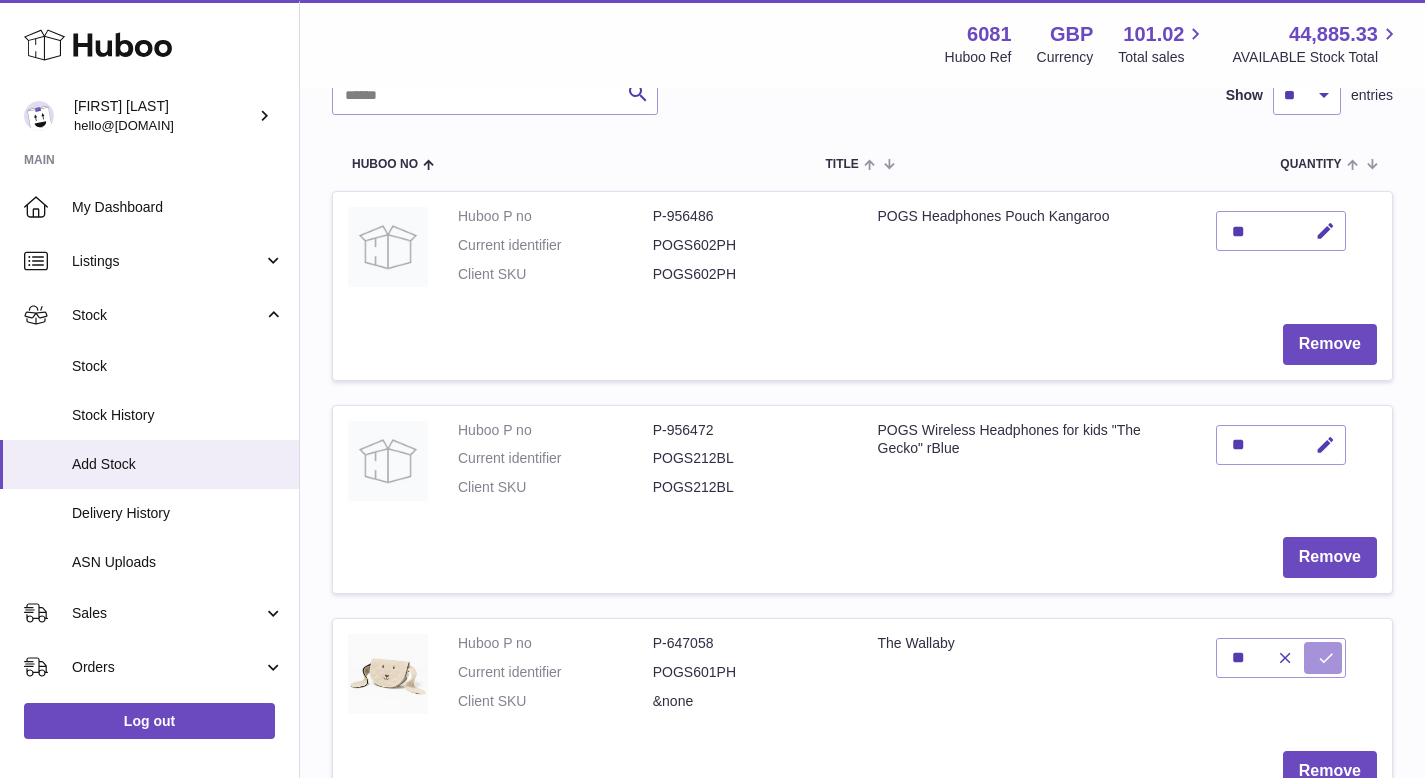 click at bounding box center [1326, 658] 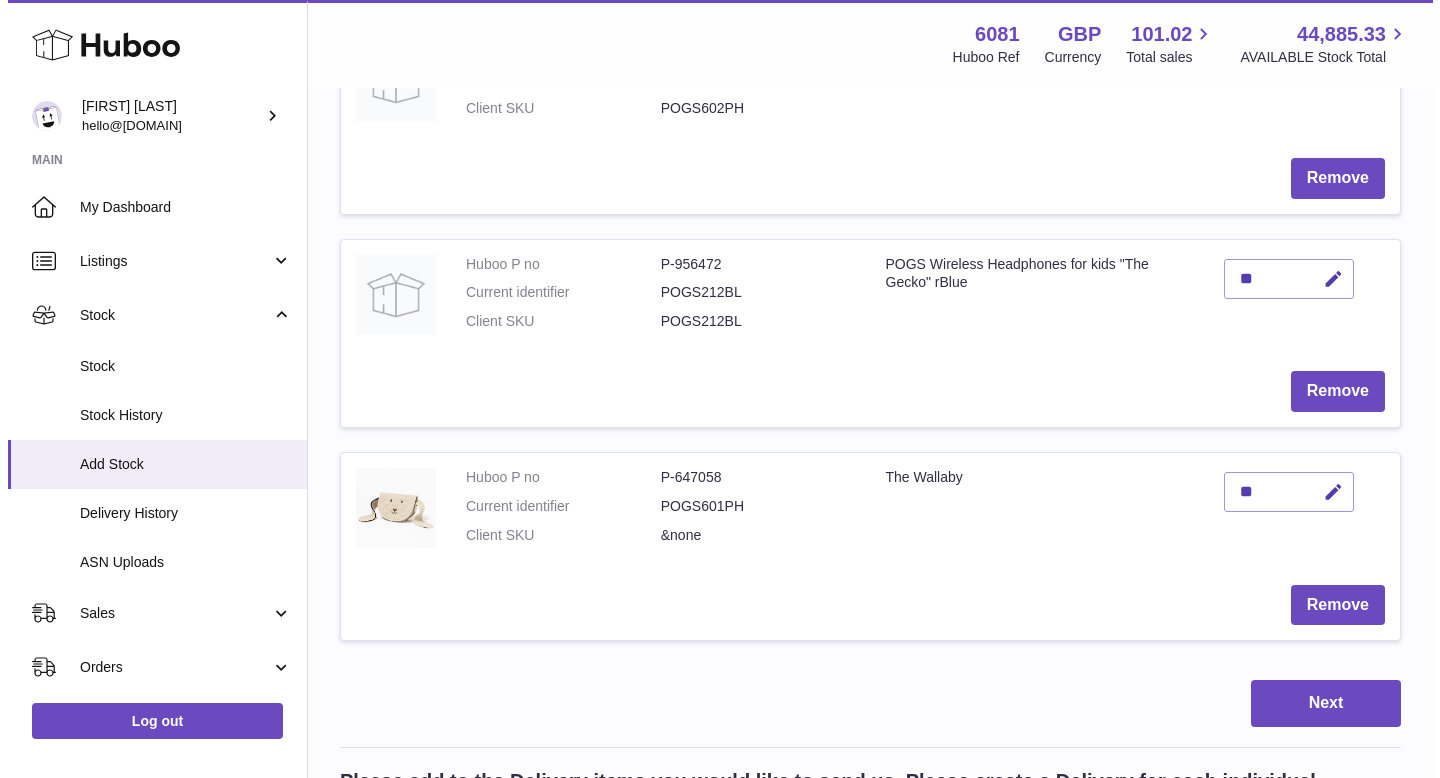 scroll, scrollTop: 394, scrollLeft: 0, axis: vertical 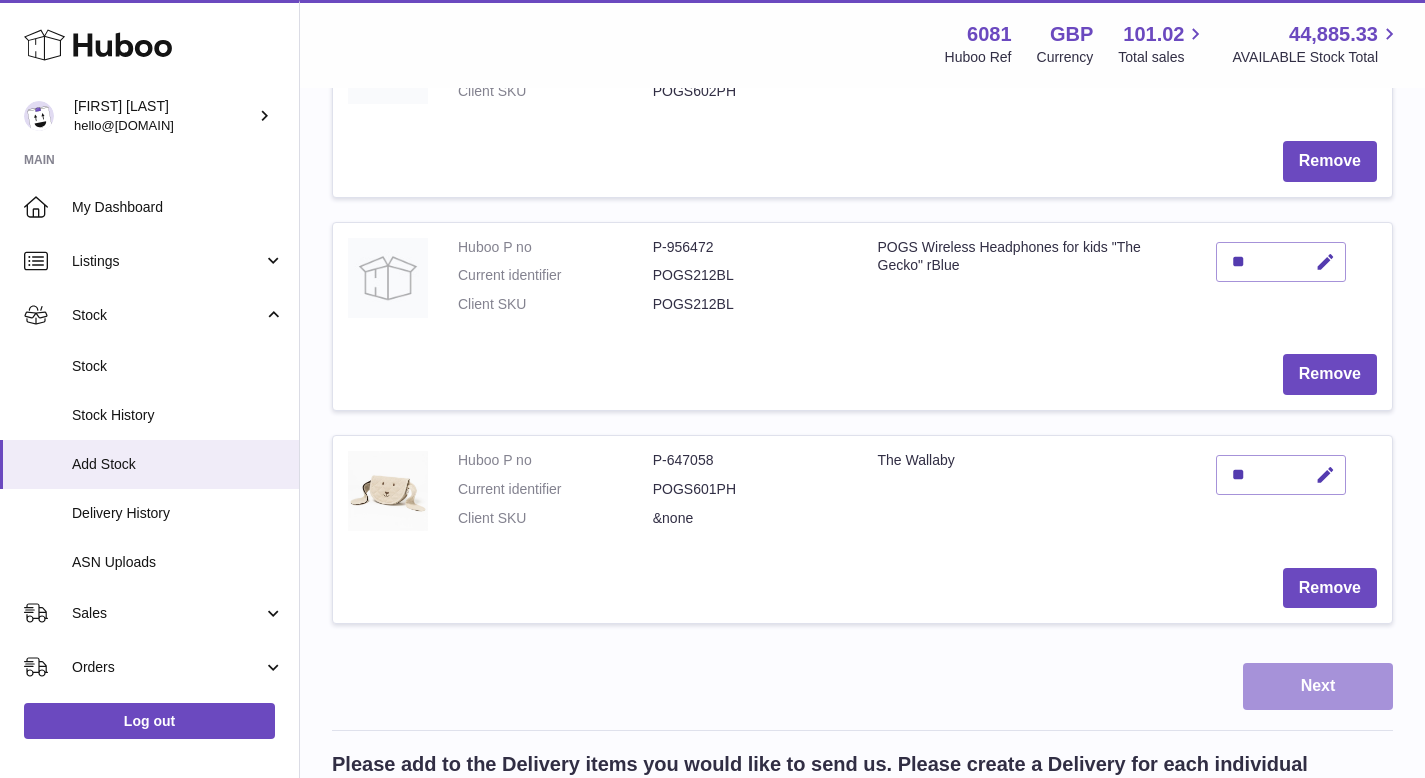 click on "Next" at bounding box center (1318, 686) 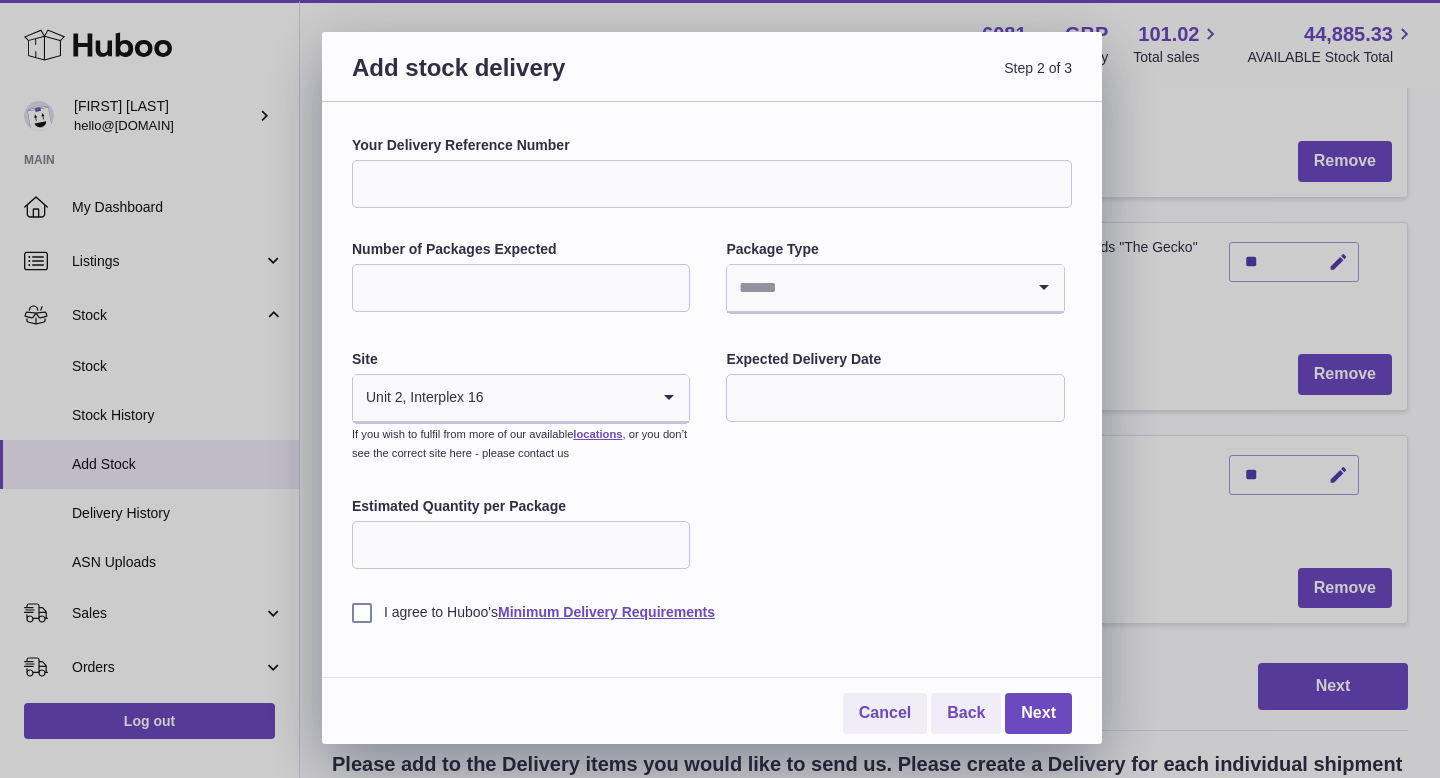 click on "Your Delivery Reference Number" at bounding box center (712, 184) 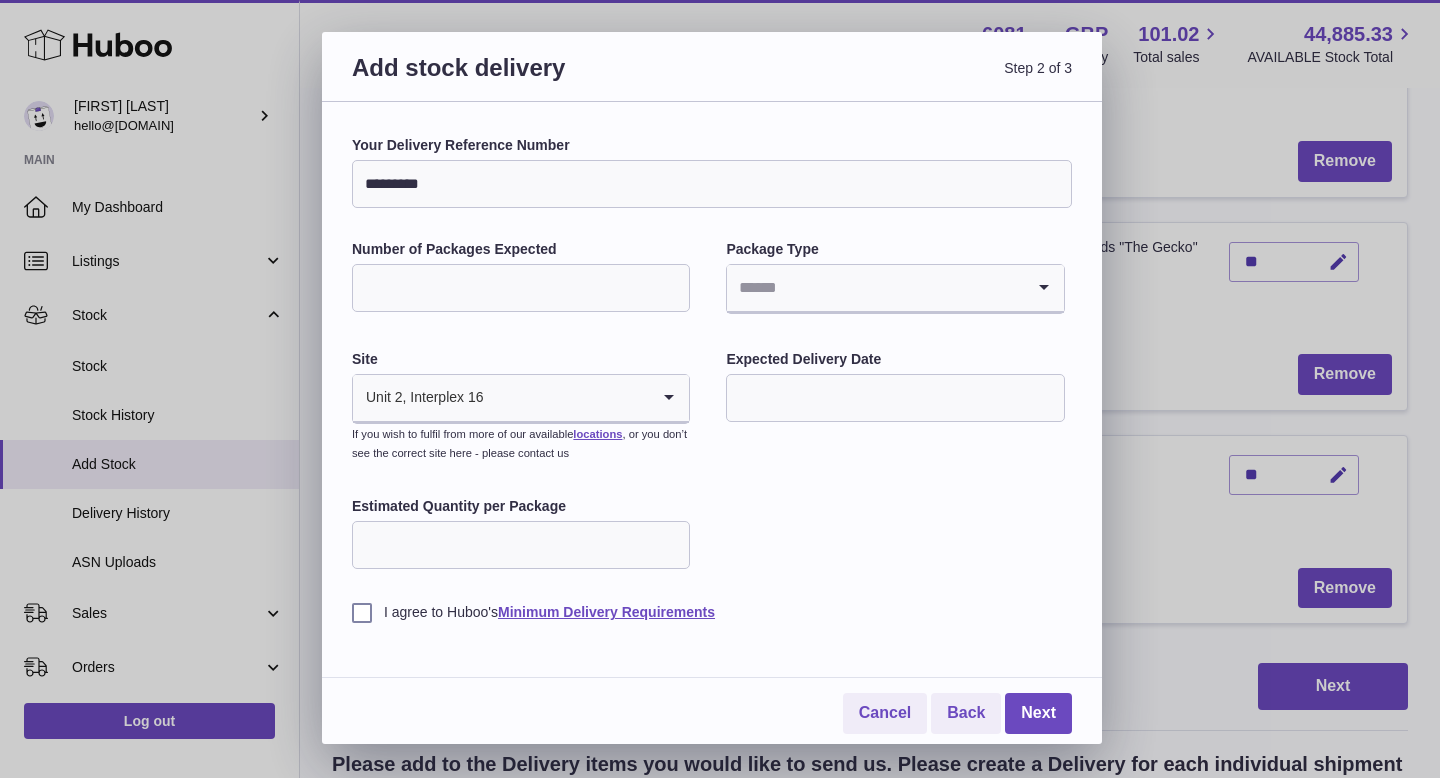 type on "*********" 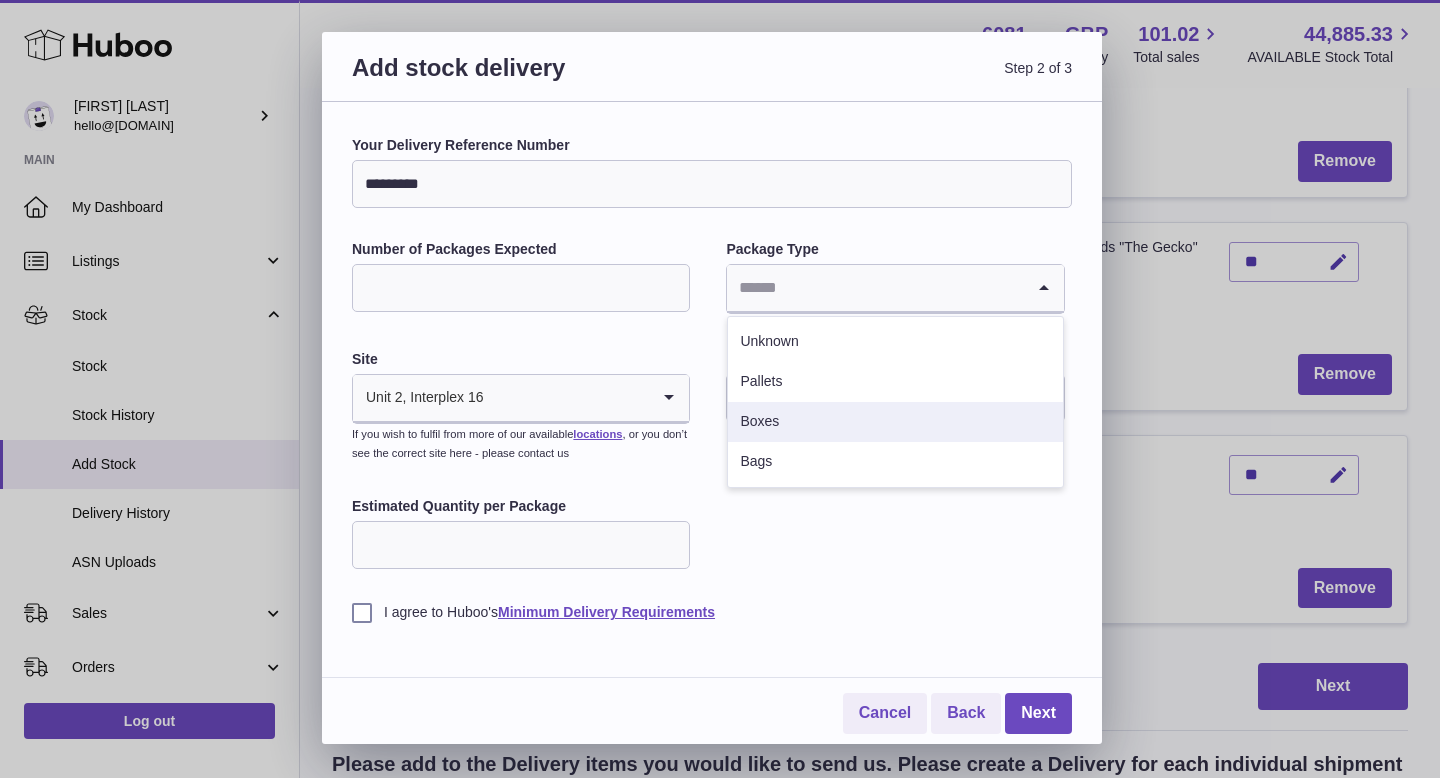 click on "Boxes" at bounding box center (895, 422) 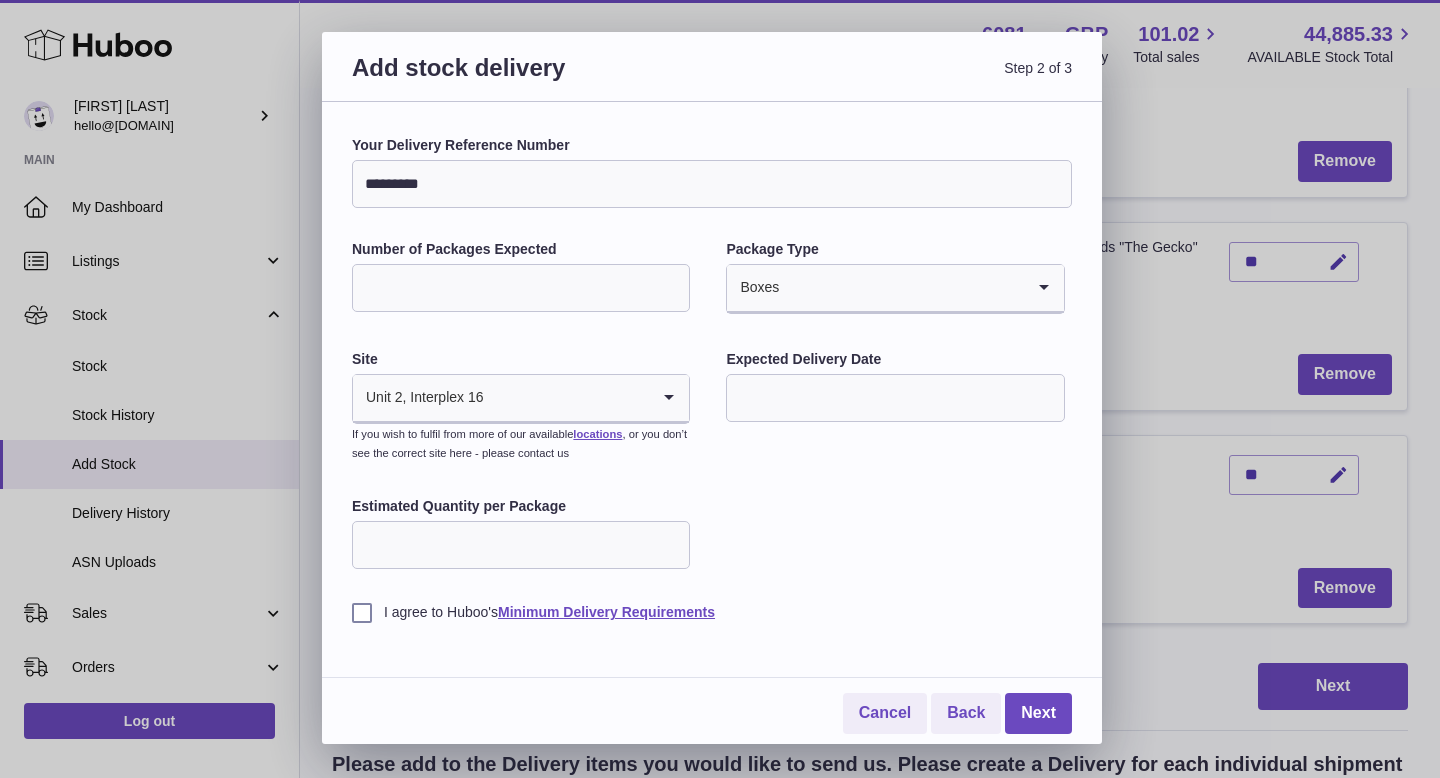 click at bounding box center (895, 398) 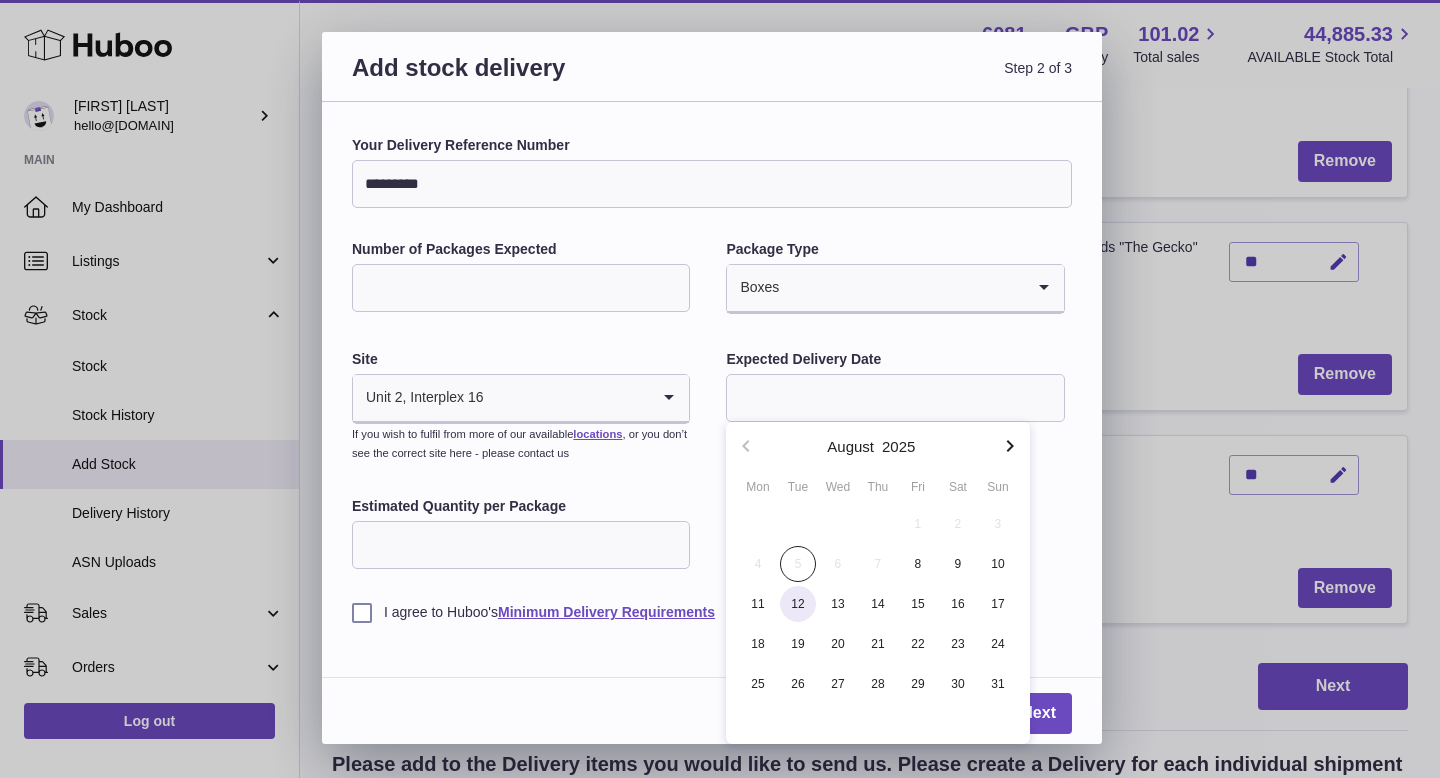 click on "12" at bounding box center (798, 604) 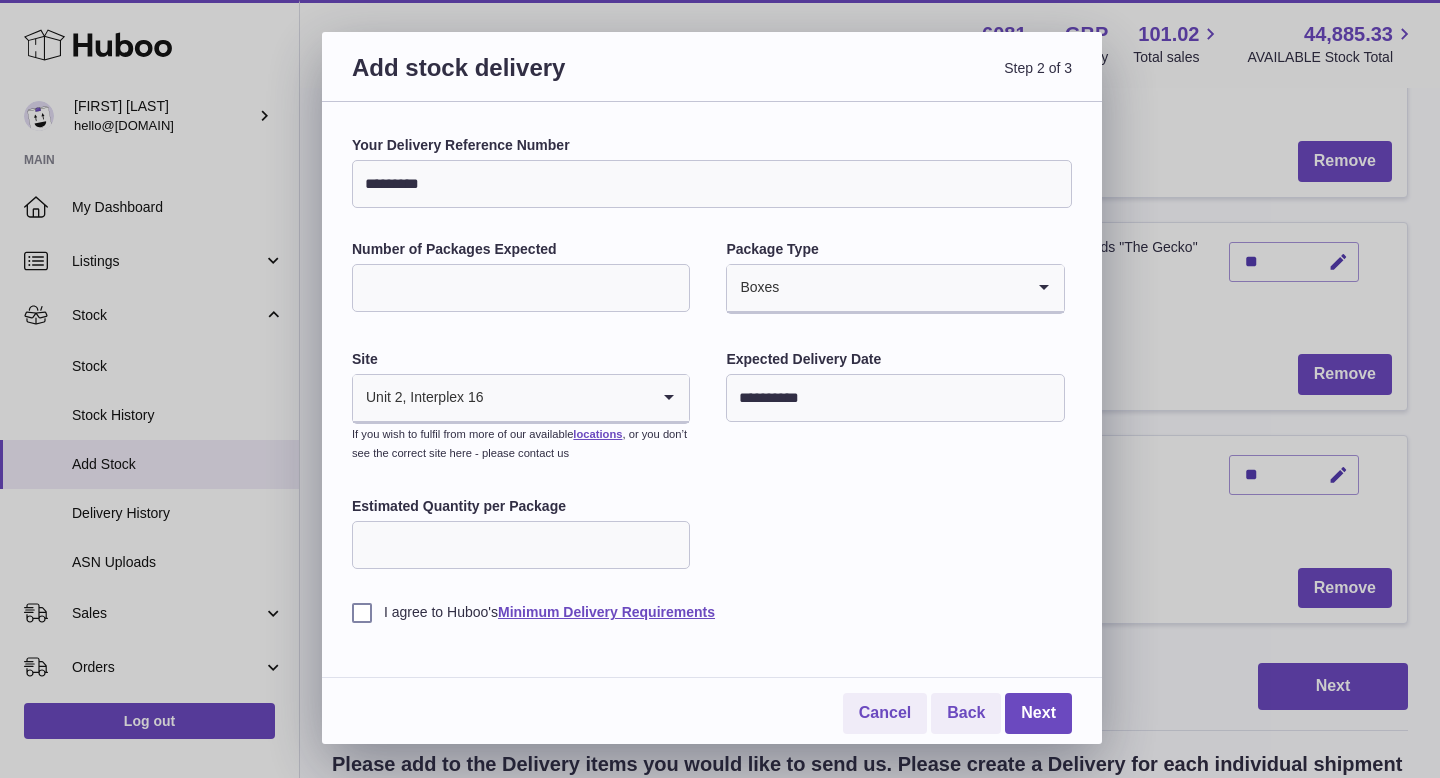 click on "Estimated Quantity per Package" at bounding box center [521, 545] 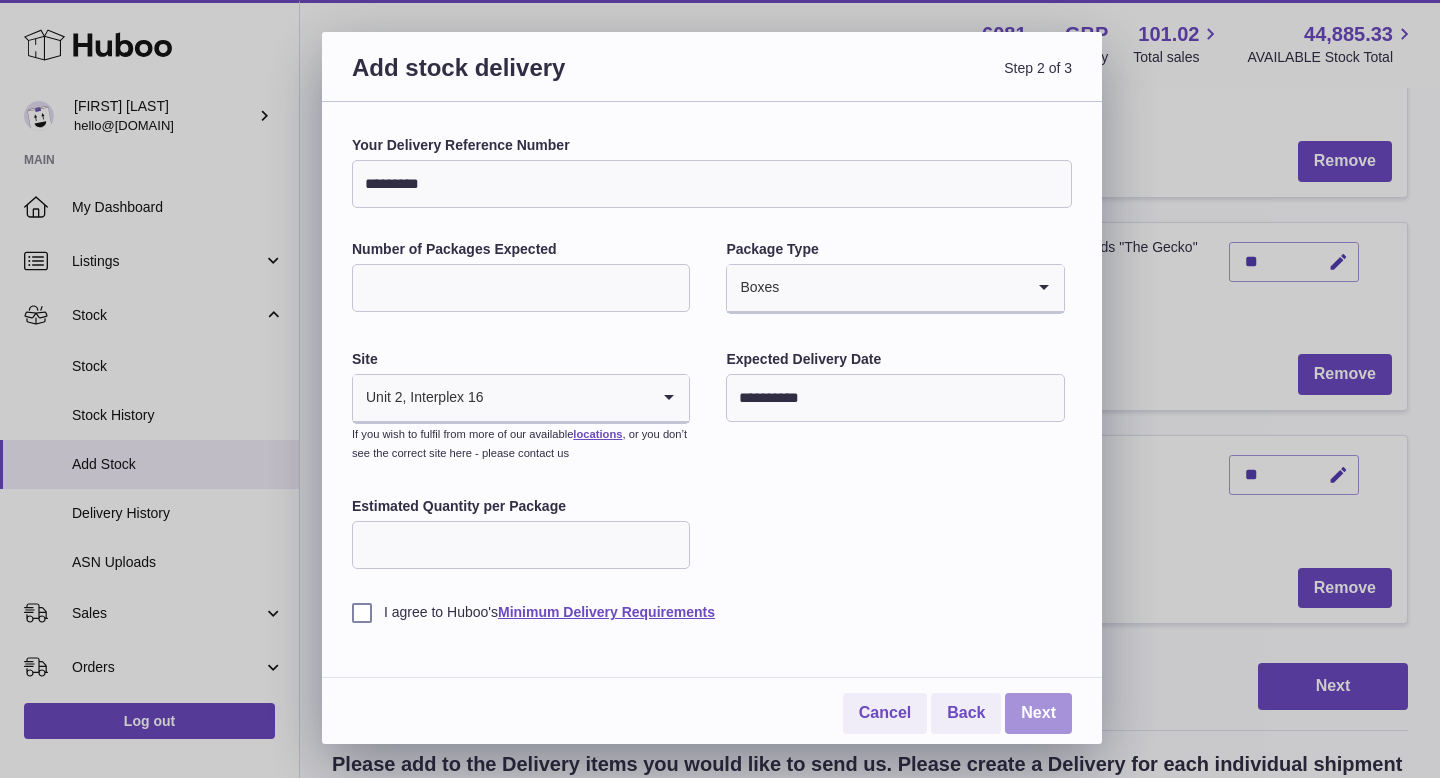 click on "Next" at bounding box center (1038, 713) 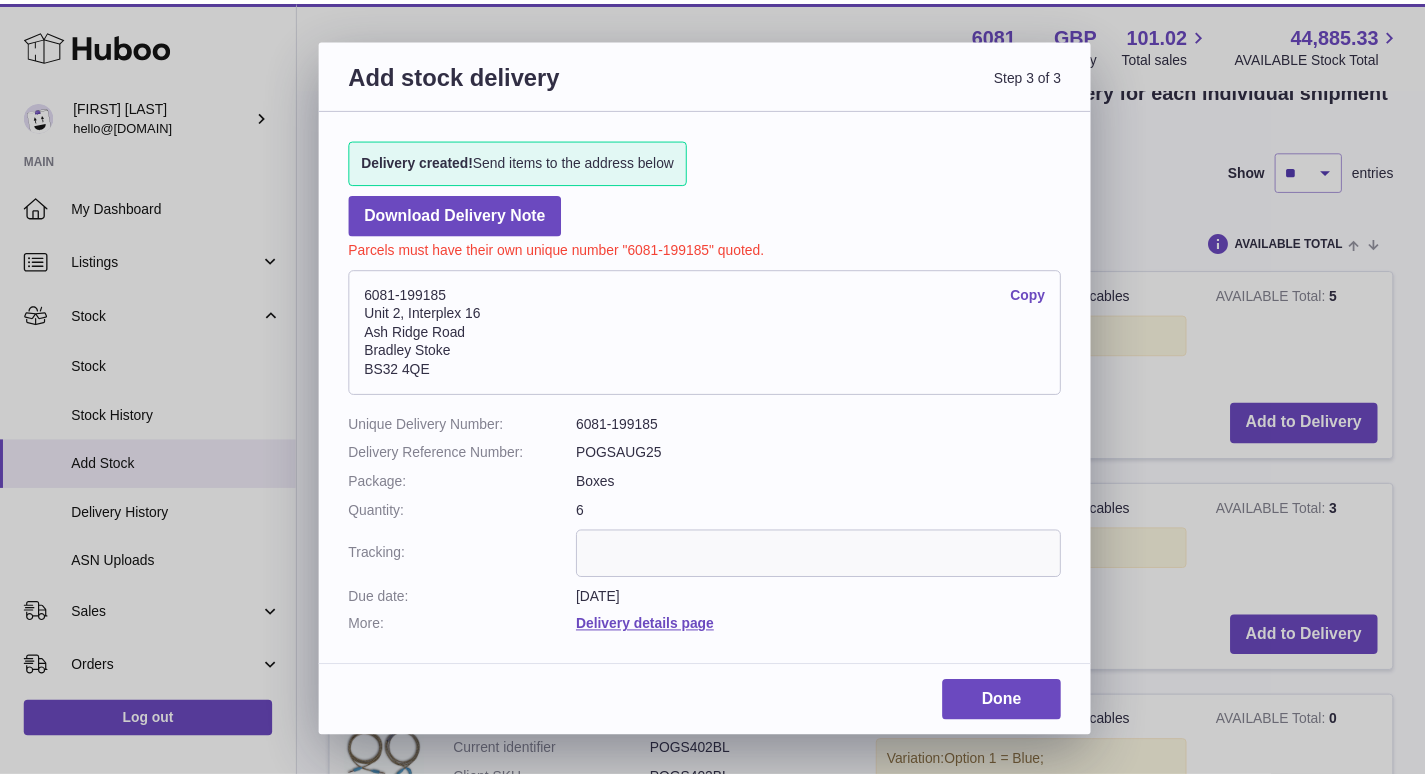 scroll, scrollTop: 338, scrollLeft: 0, axis: vertical 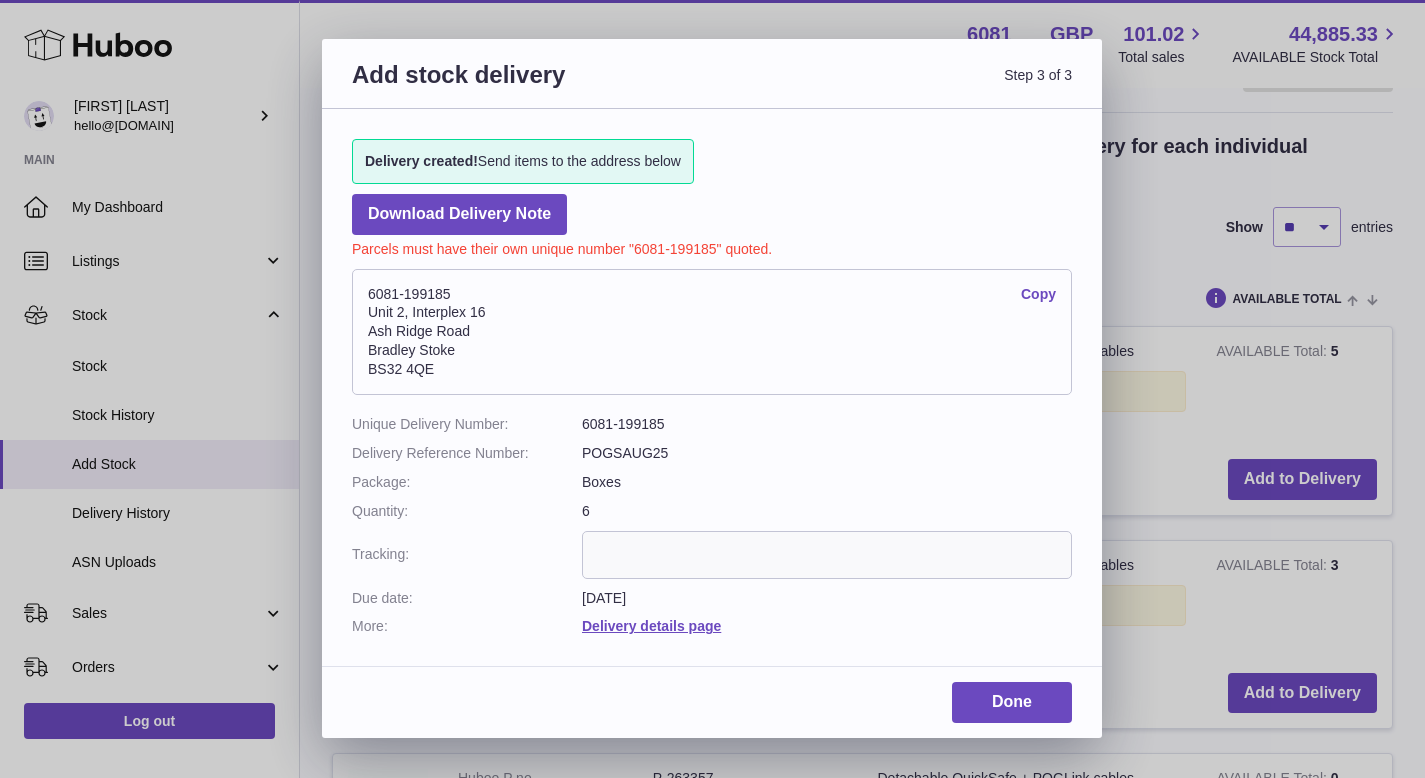 drag, startPoint x: 456, startPoint y: 292, endPoint x: 369, endPoint y: 289, distance: 87.05171 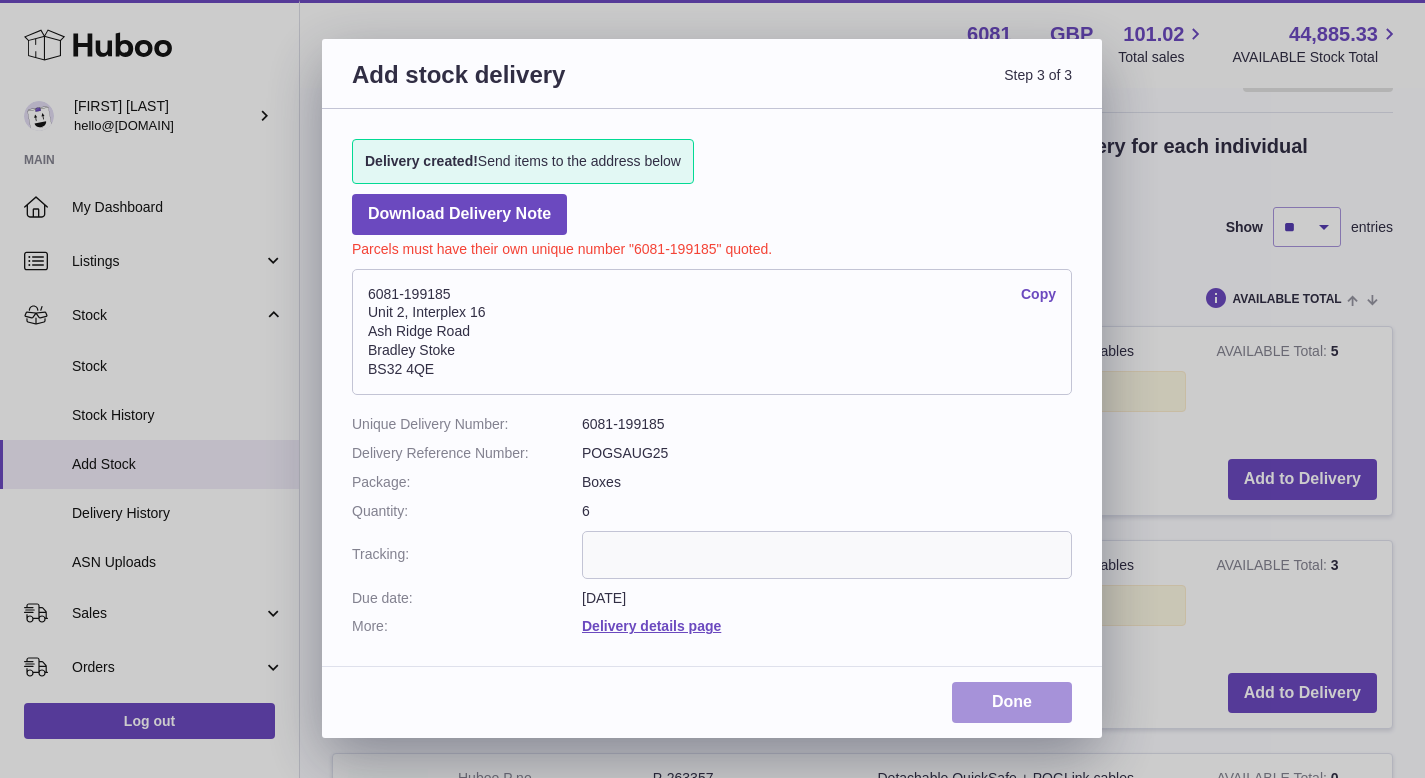 click on "Done" at bounding box center (1012, 702) 